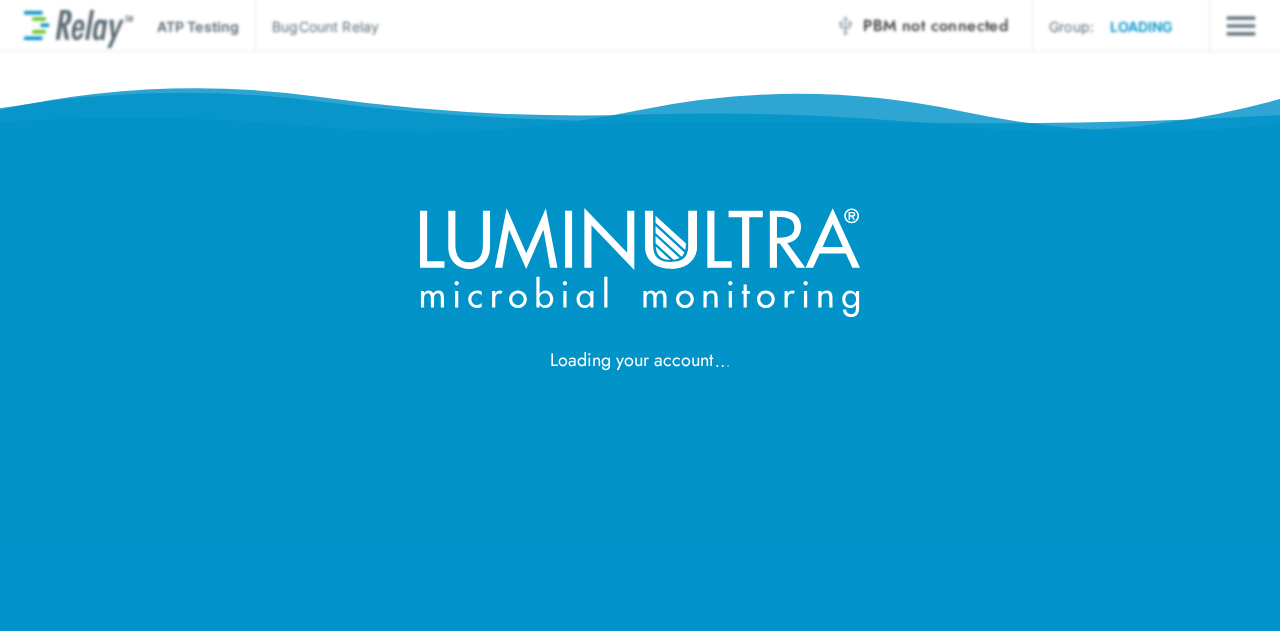 scroll, scrollTop: 0, scrollLeft: 0, axis: both 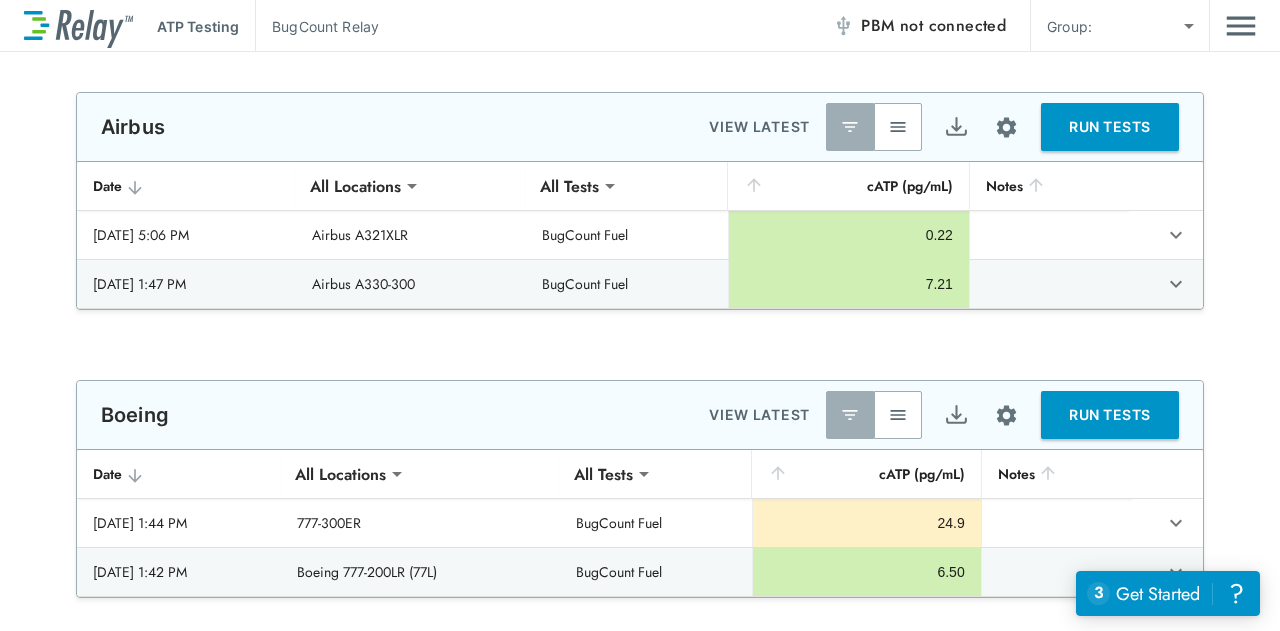 click on "RUN TESTS" at bounding box center [1110, 127] 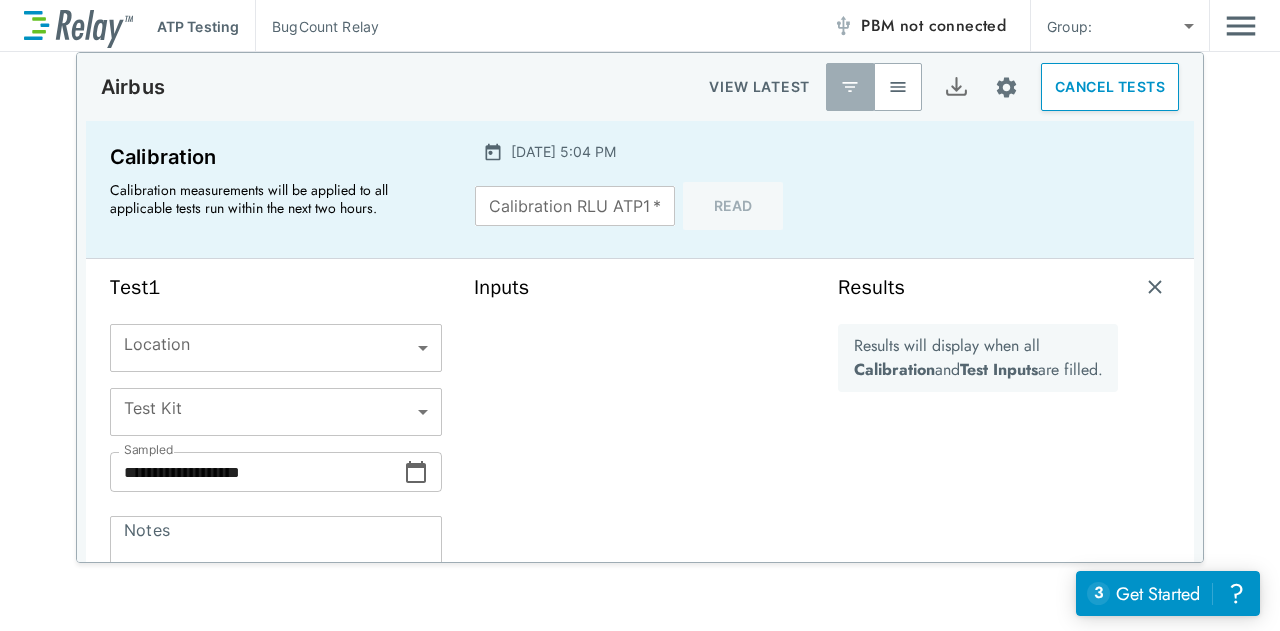 scroll, scrollTop: 30, scrollLeft: 0, axis: vertical 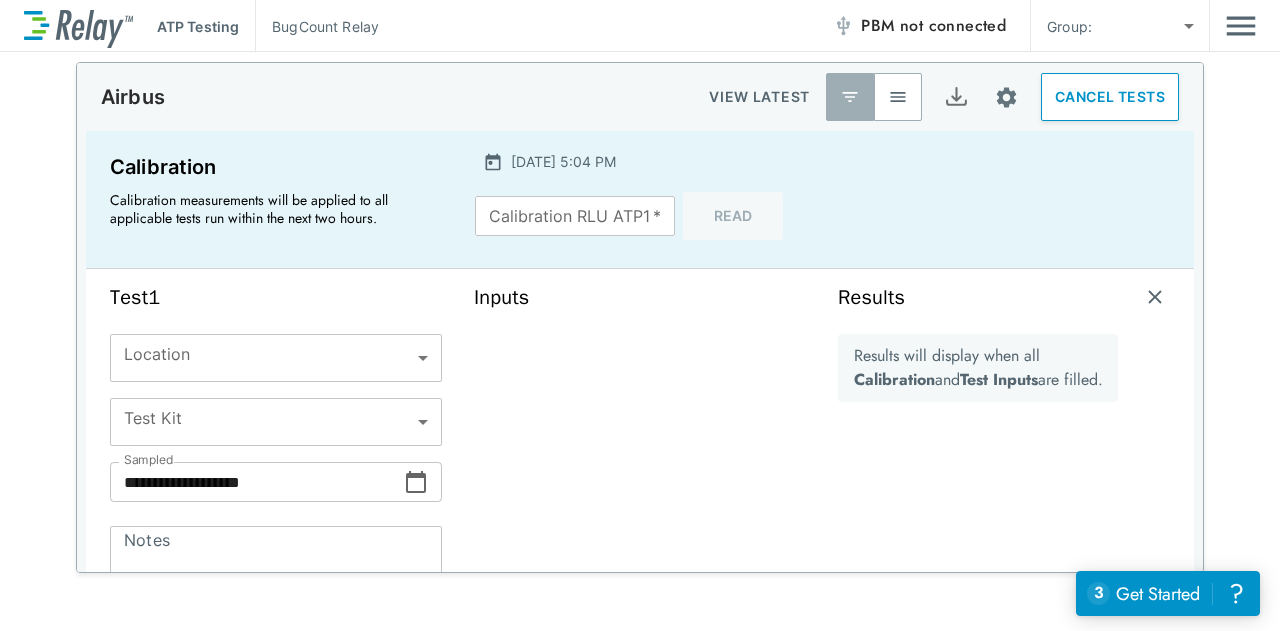 click on "**********" at bounding box center (640, 315) 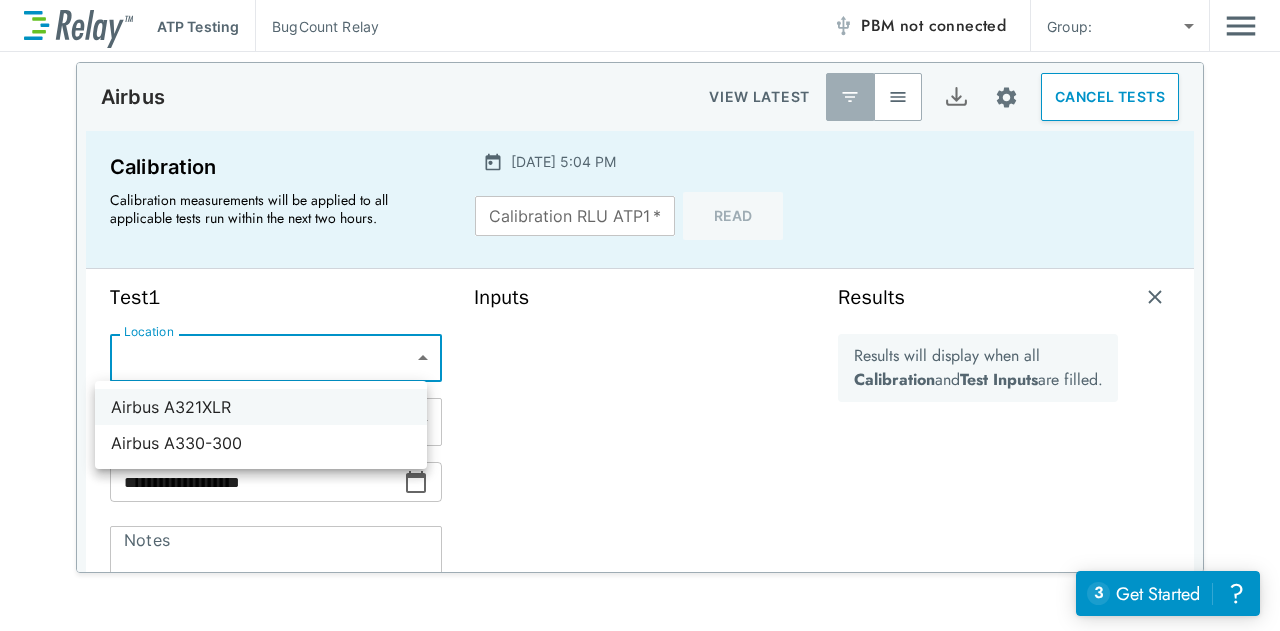 click on "Airbus A321XLR" at bounding box center (261, 407) 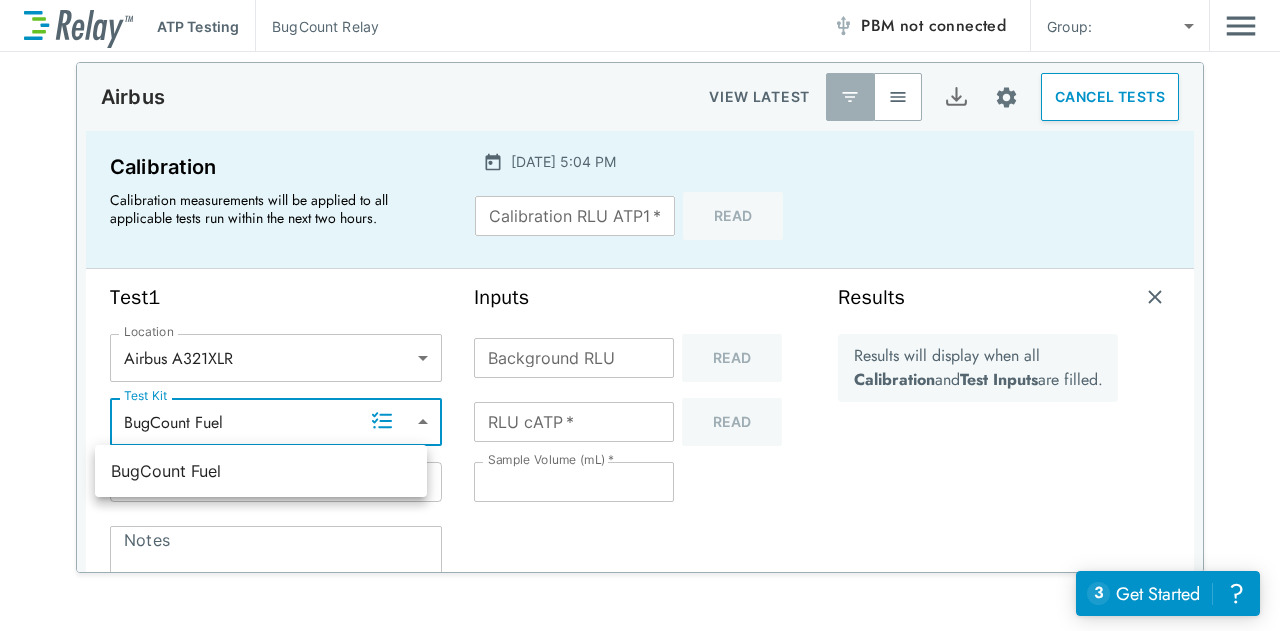 click on "**********" at bounding box center [640, 315] 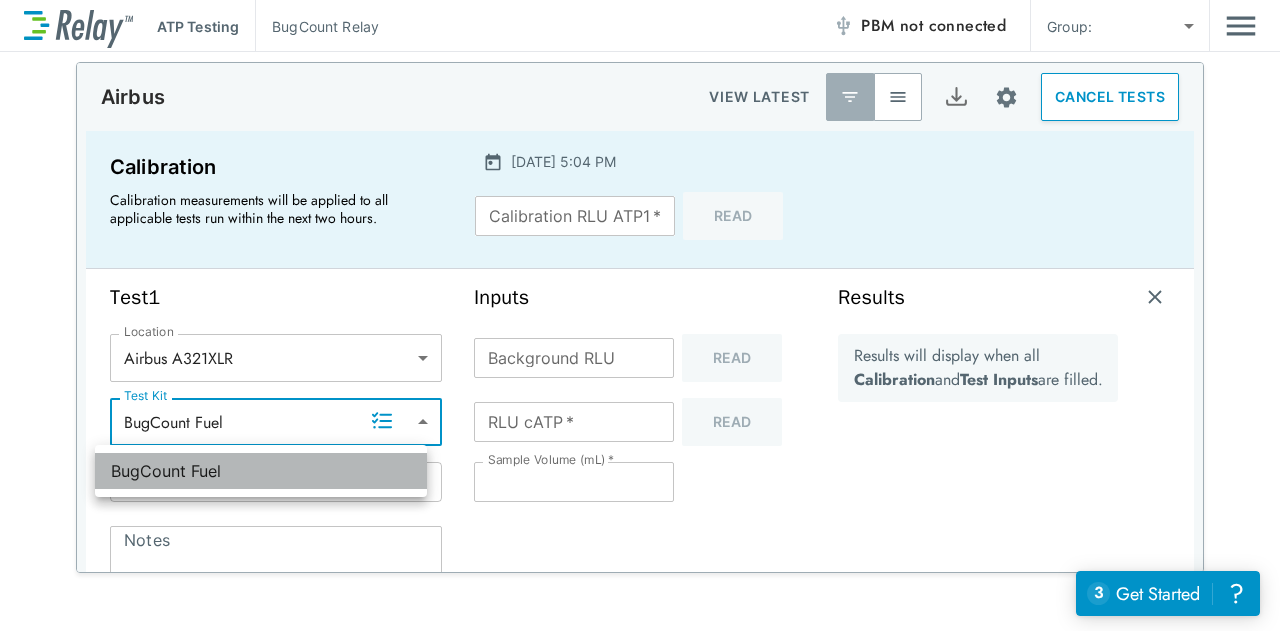 click on "BugCount Fuel" at bounding box center (261, 471) 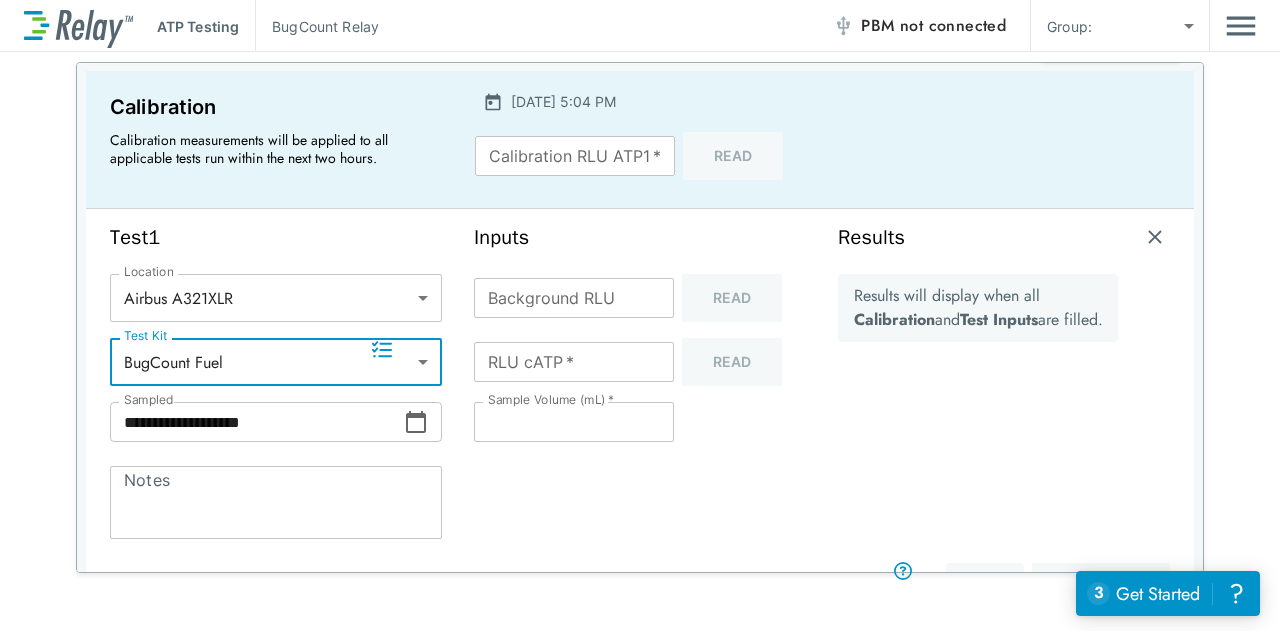 scroll, scrollTop: 70, scrollLeft: 0, axis: vertical 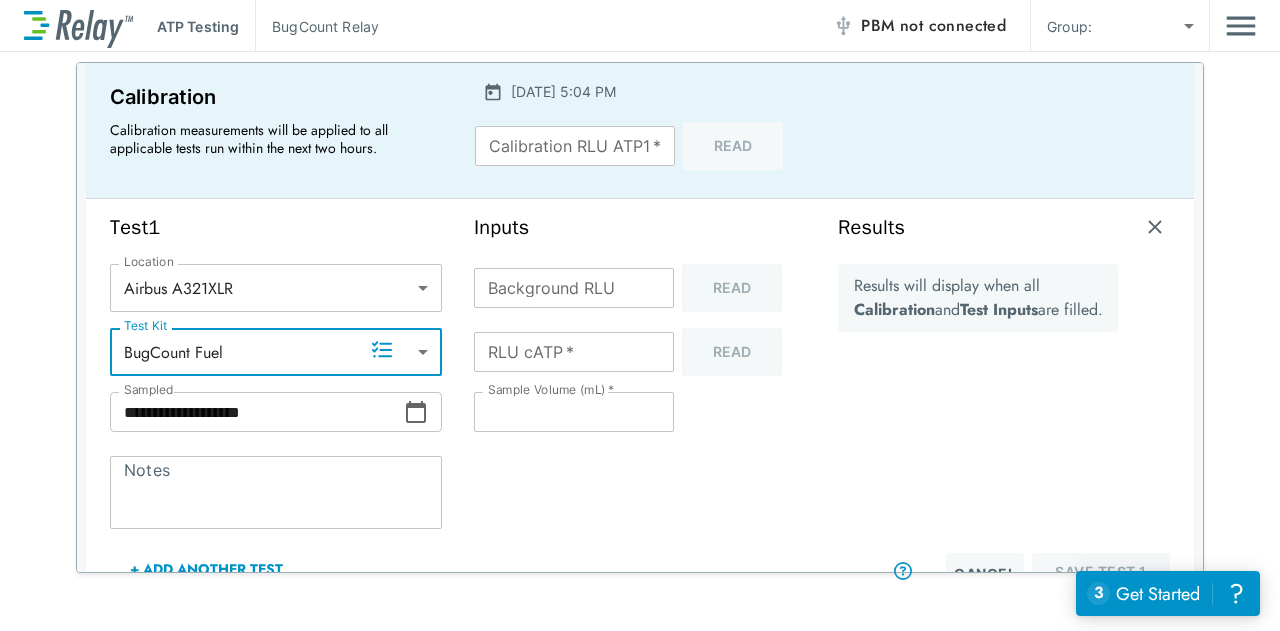 click on "Notes" at bounding box center [276, 493] 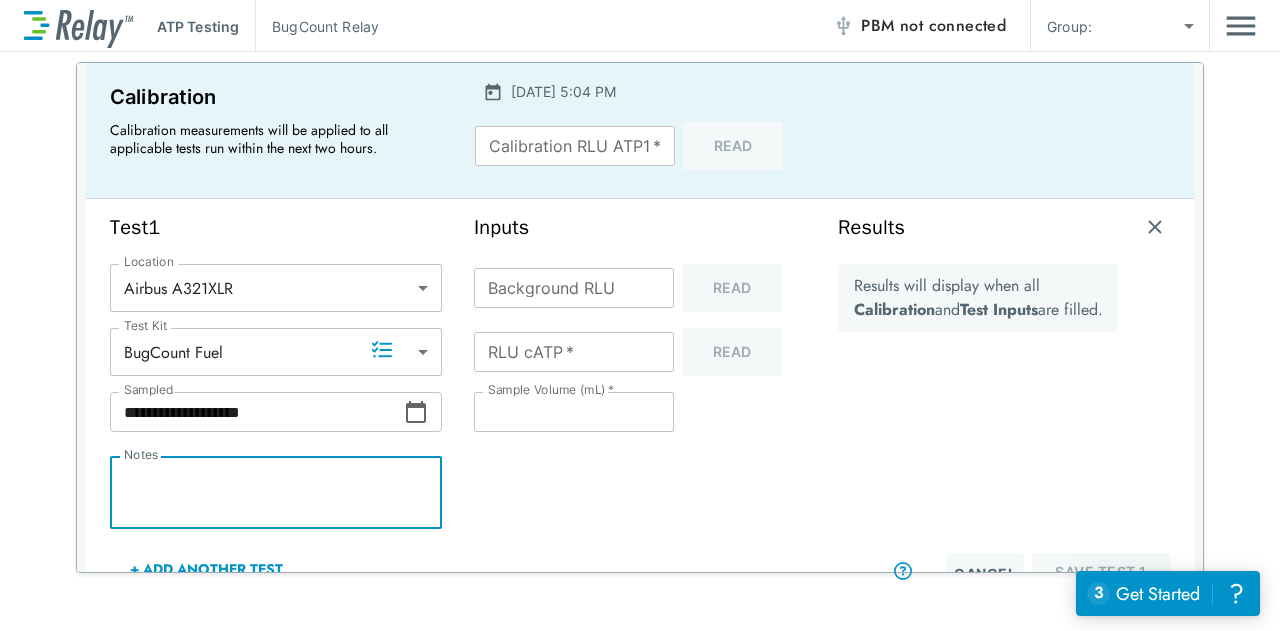 click on "Calibration RLU ATP1   *" at bounding box center (575, 146) 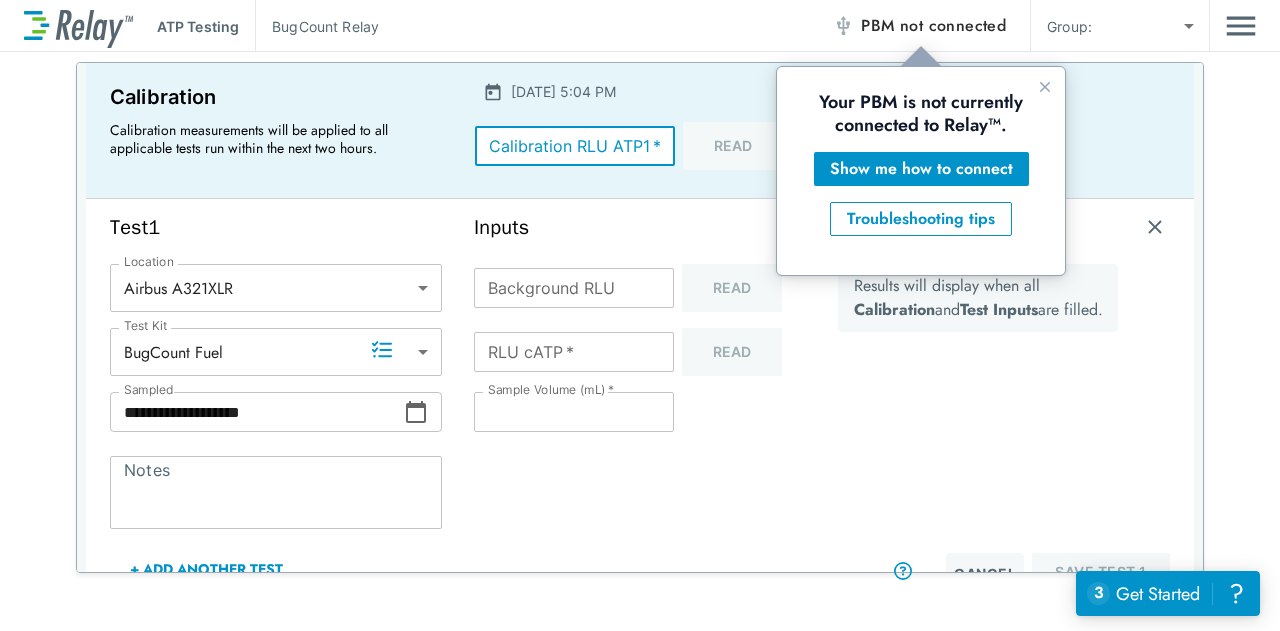scroll, scrollTop: 0, scrollLeft: 0, axis: both 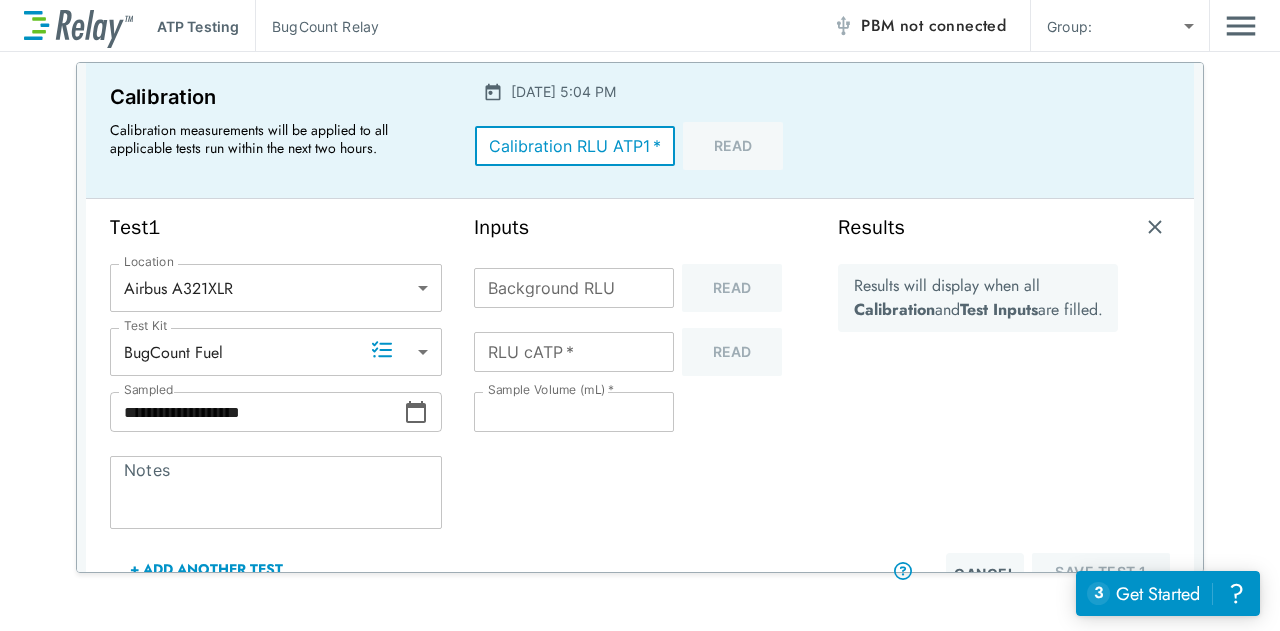 click on "**" at bounding box center (574, 412) 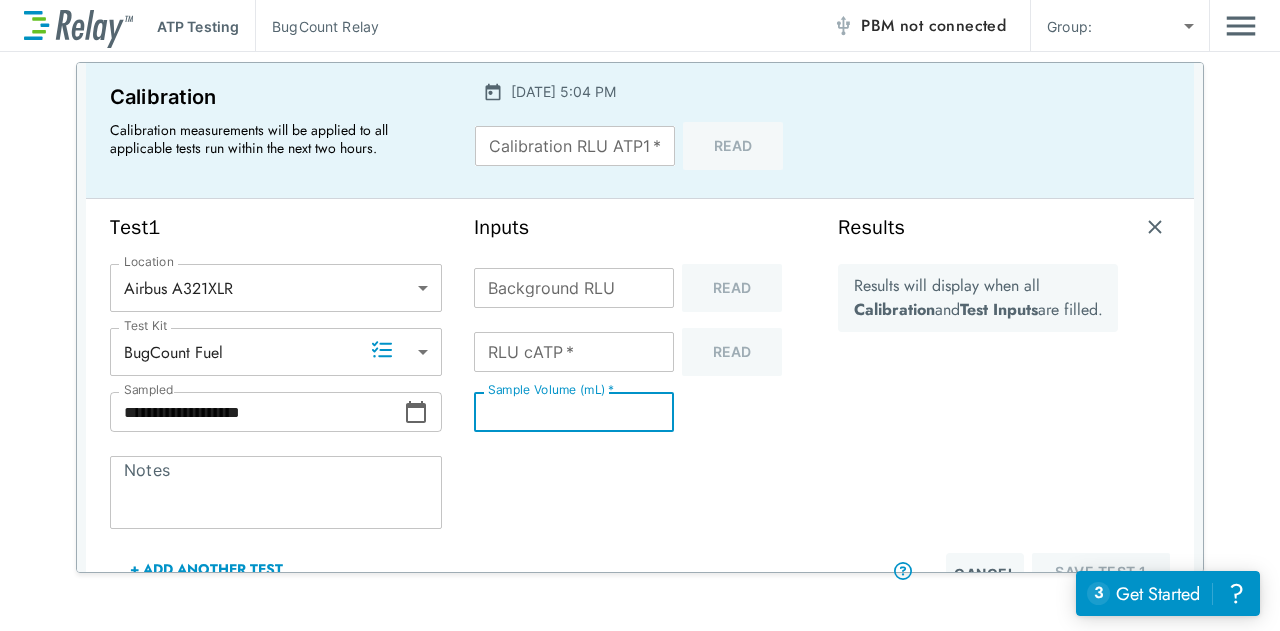 type on "*" 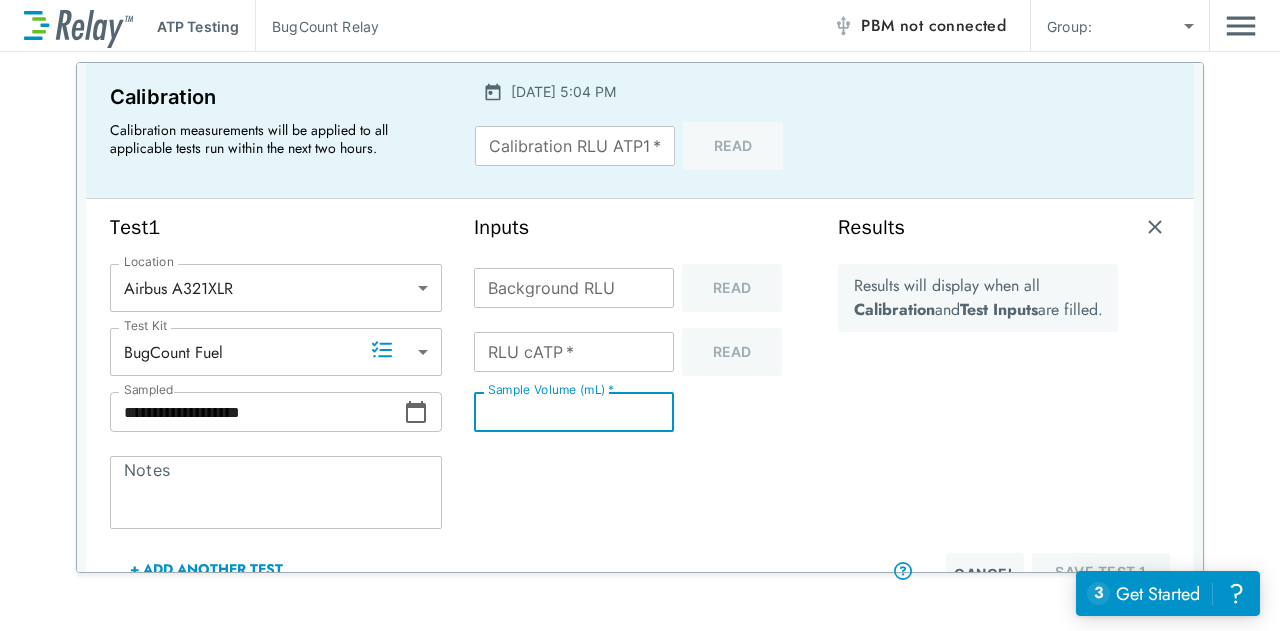 type on "**" 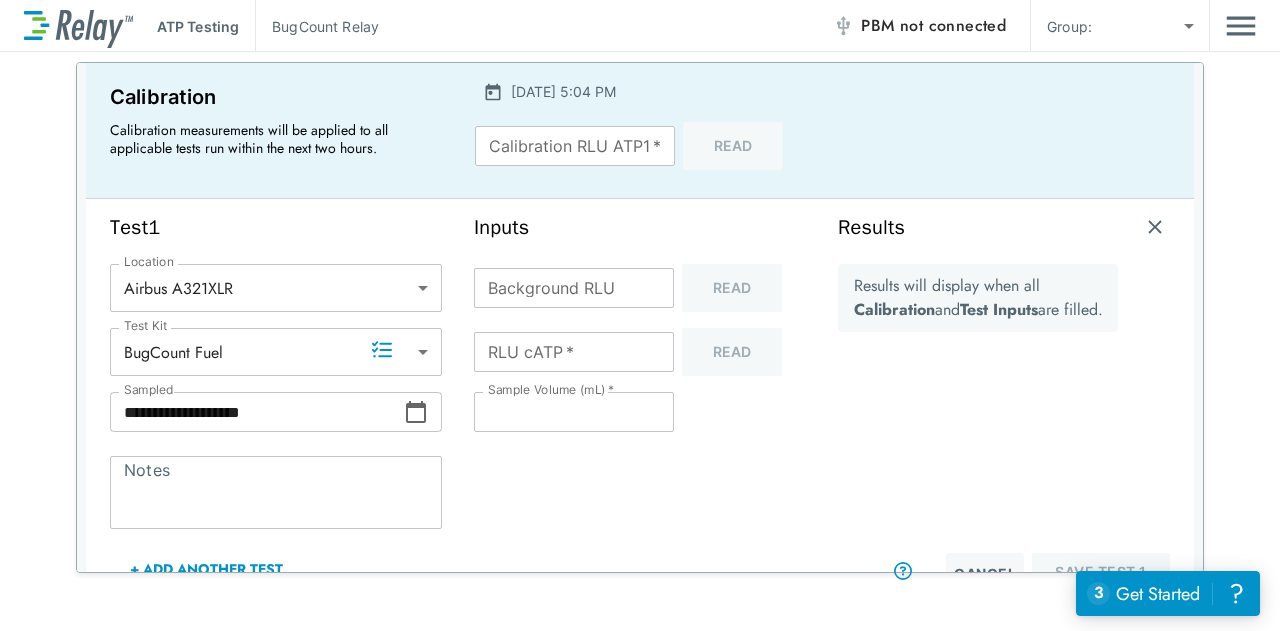 click on "Calibration RLU ATP1   *" at bounding box center [575, 146] 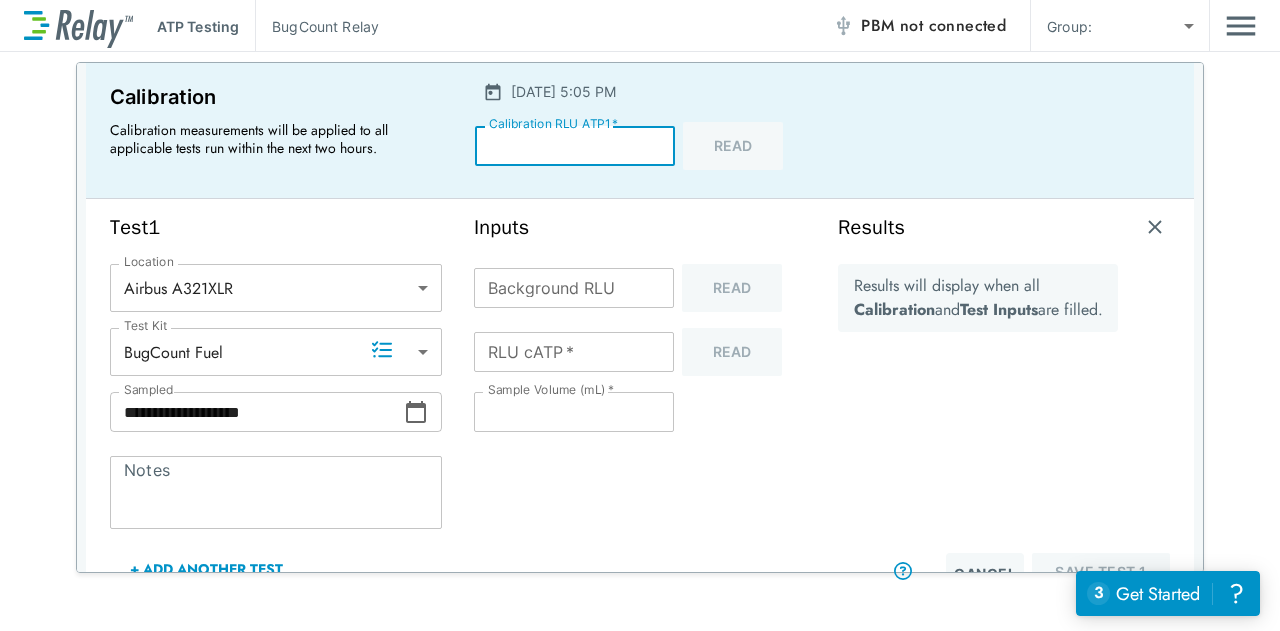 type on "****" 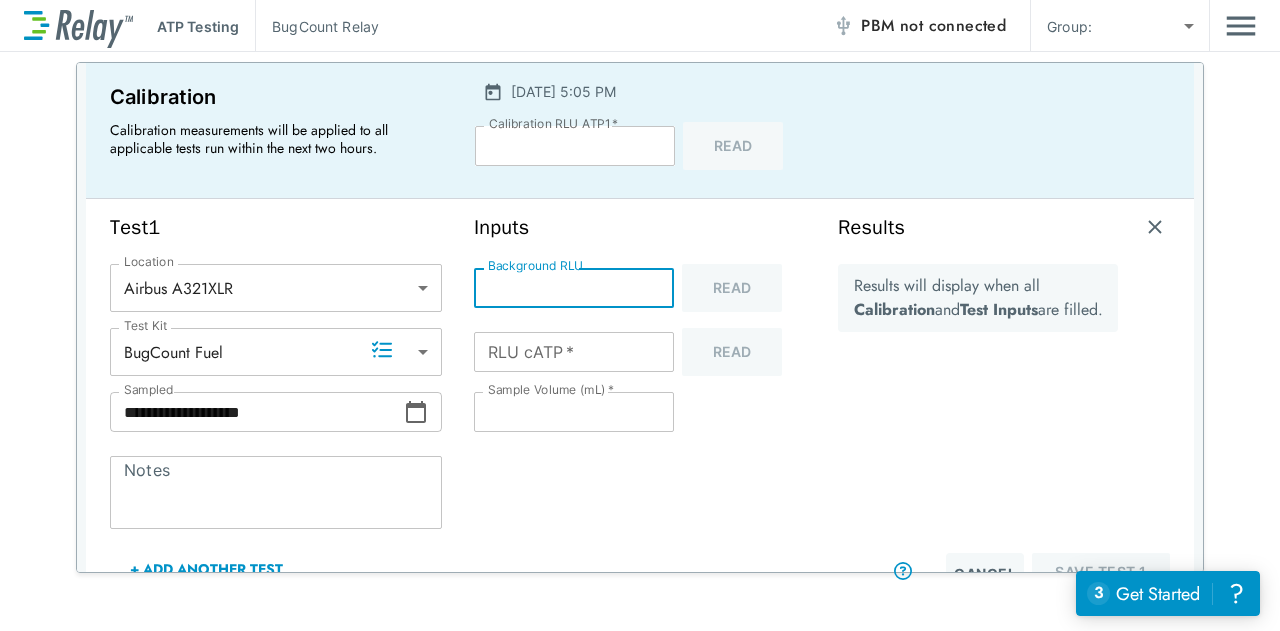 type on "***" 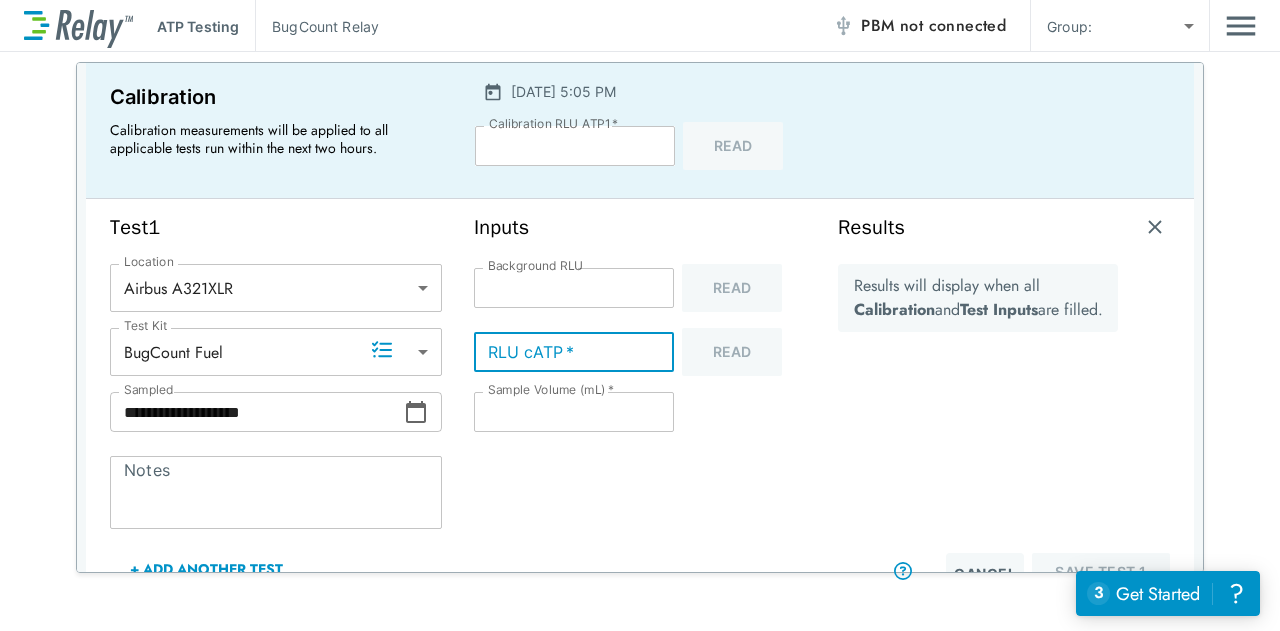 click on "RLU cATP   *" at bounding box center [574, 352] 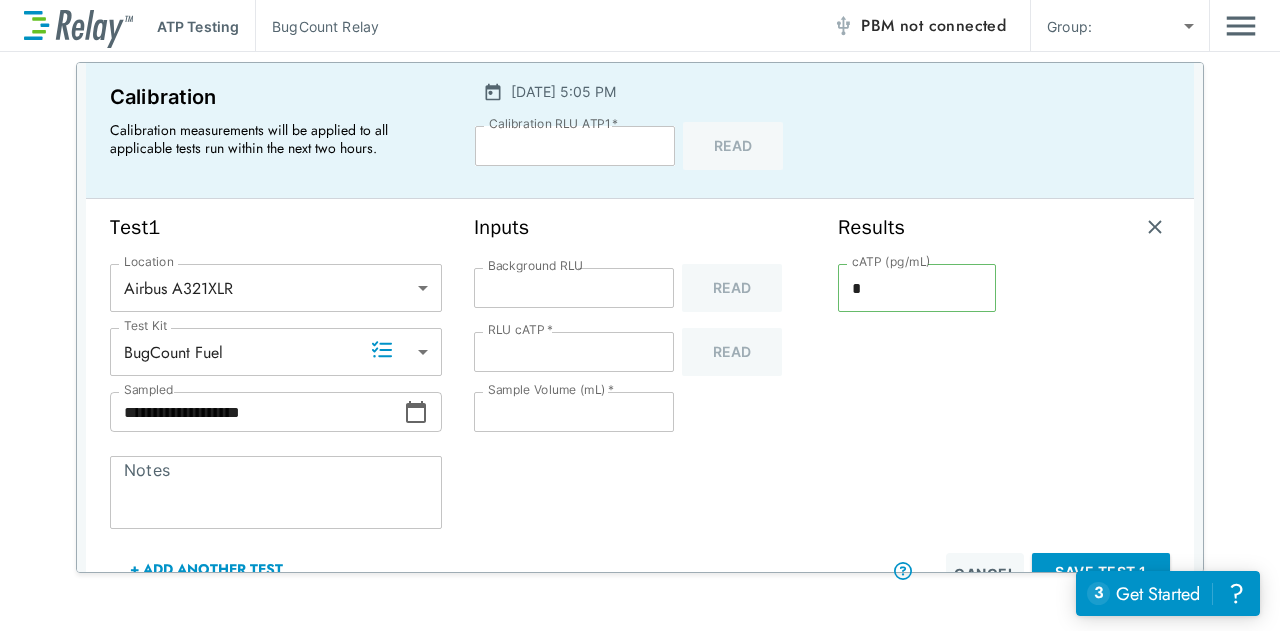 click on "Inputs Background RLU *** Background RLU Read RLU cATP   * ** RLU cATP   * Read Sample Volume (mL)   * ** Sample Volume (mL)   *" at bounding box center [640, 404] 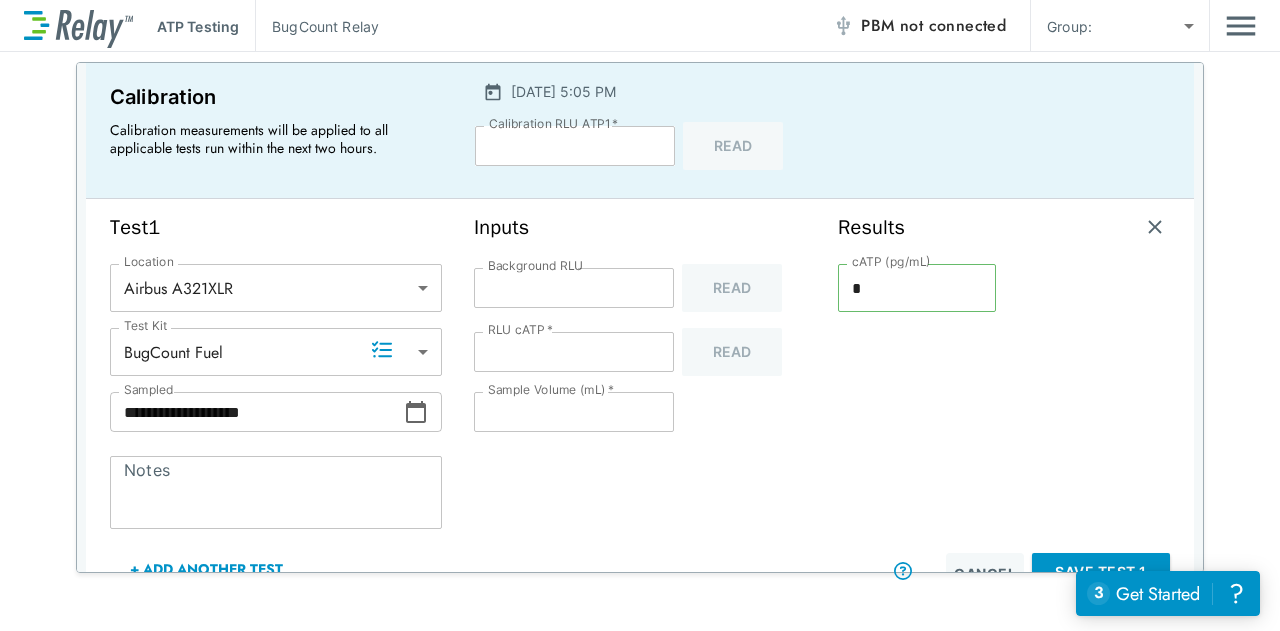 click on "**" at bounding box center [574, 352] 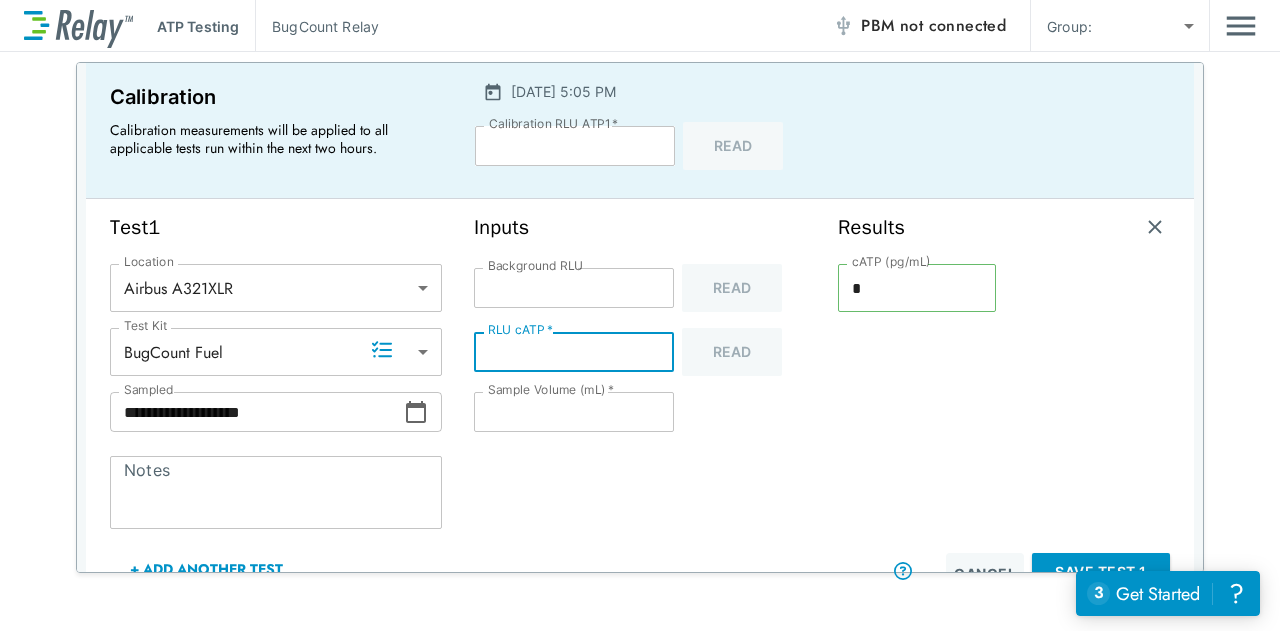 type on "*" 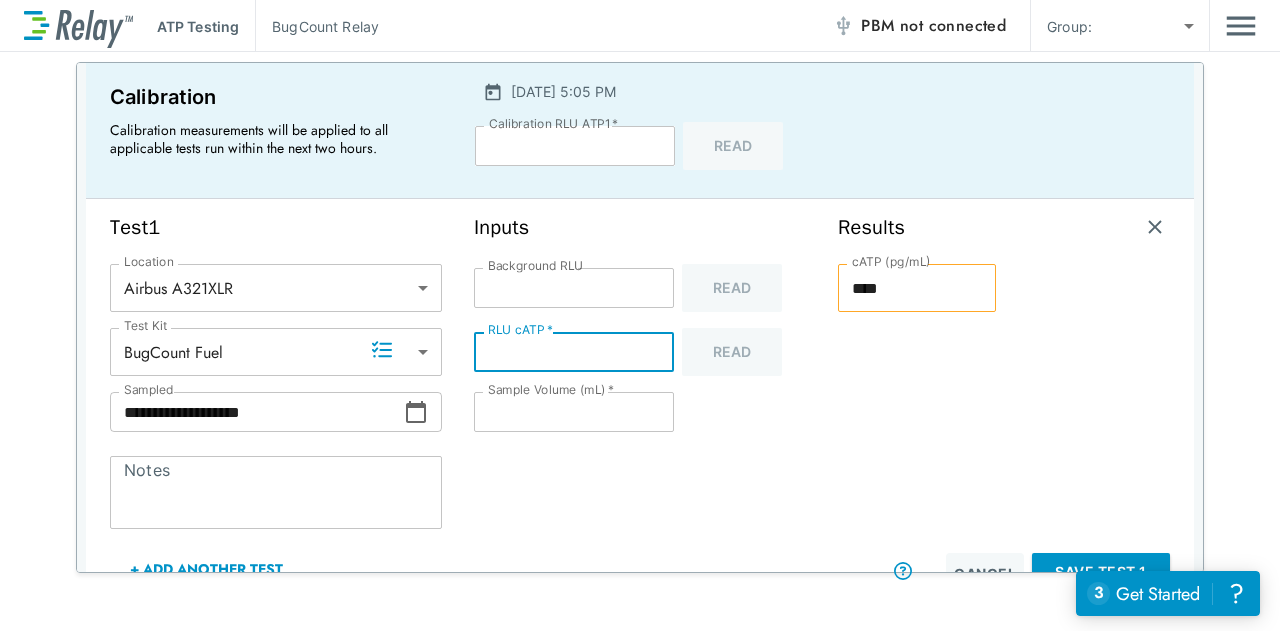 type on "**" 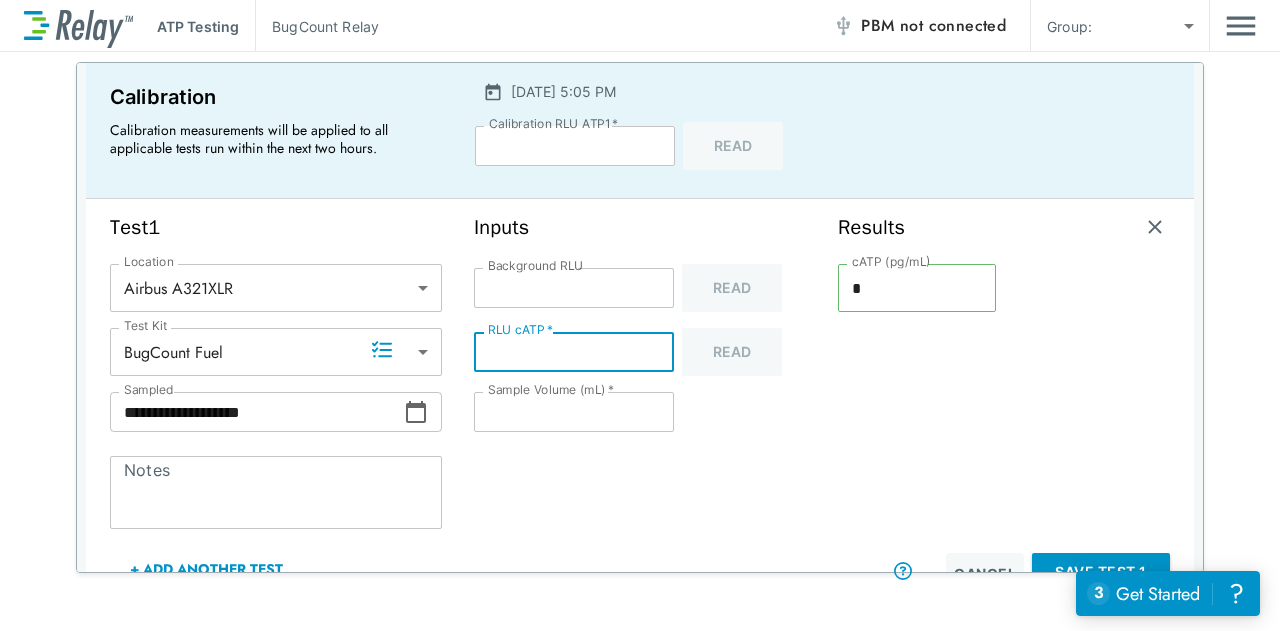 type on "*" 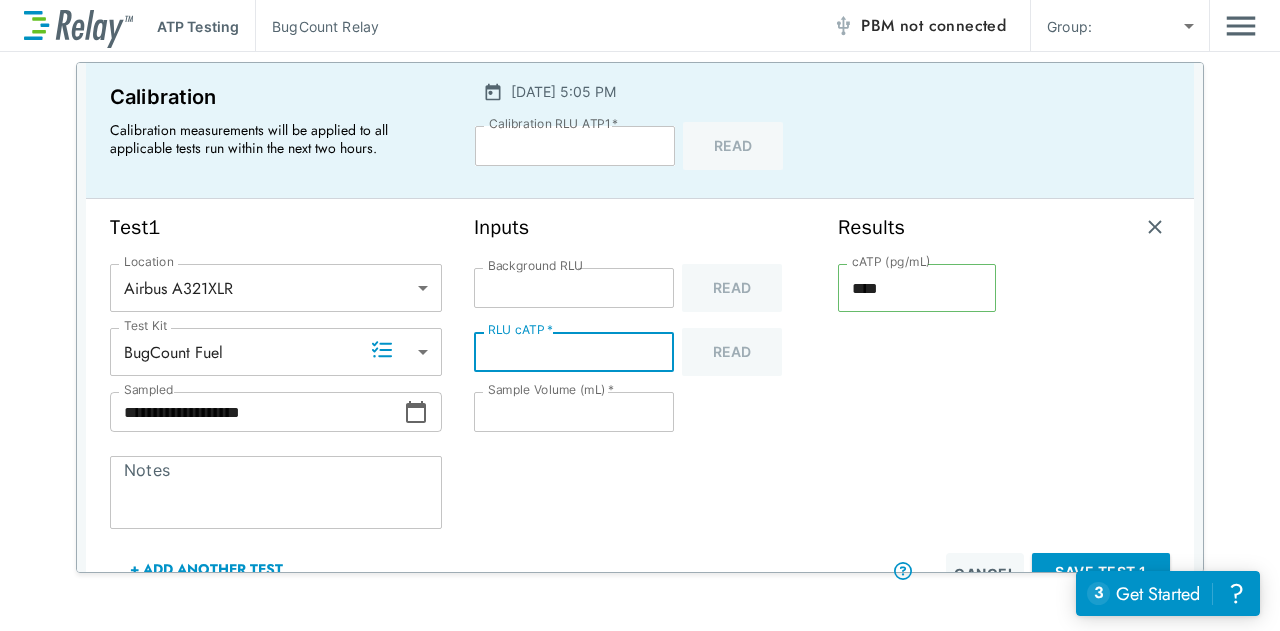 type on "***" 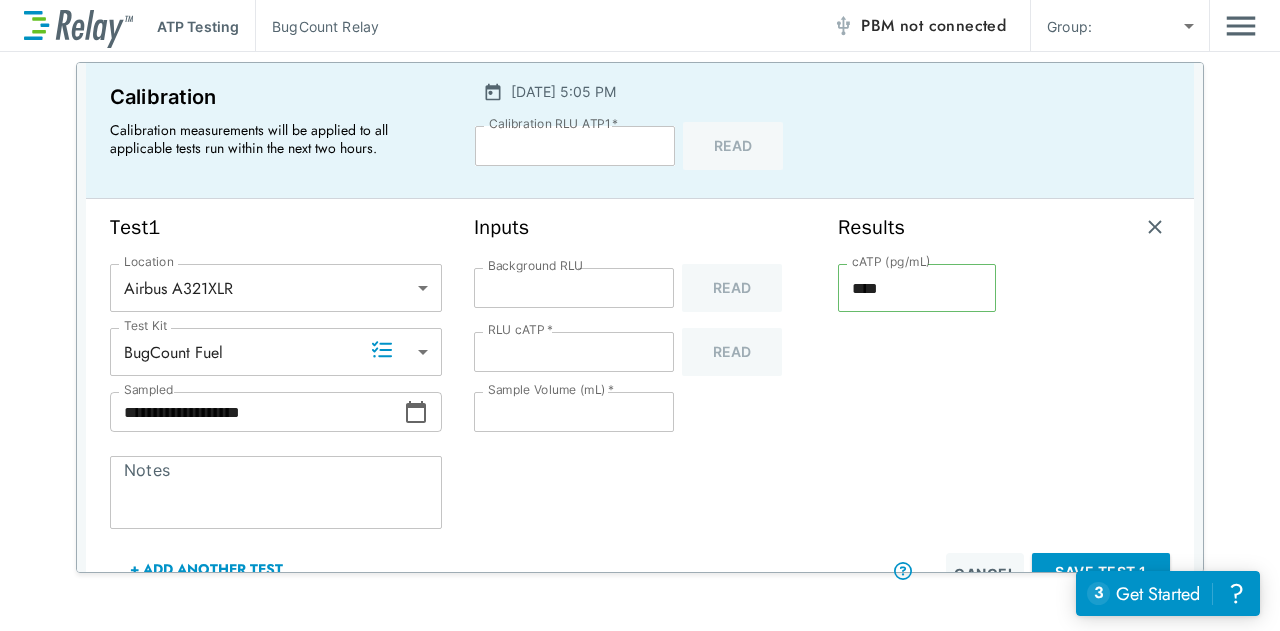 click at bounding box center (1241, 26) 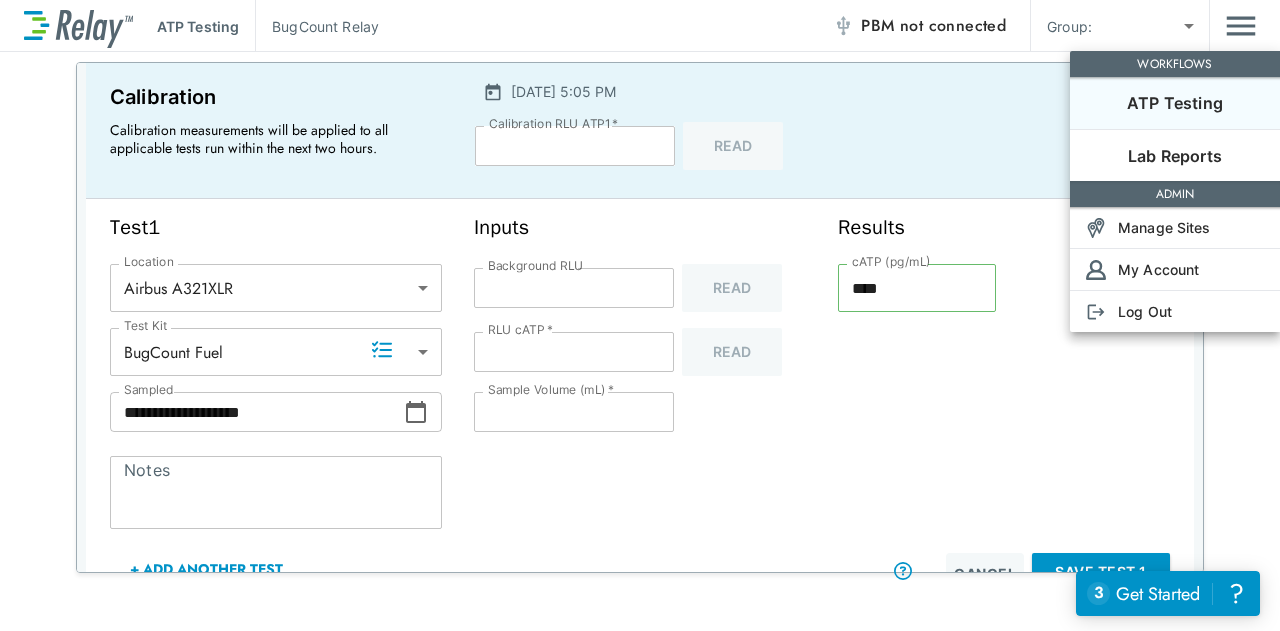 click at bounding box center (640, 315) 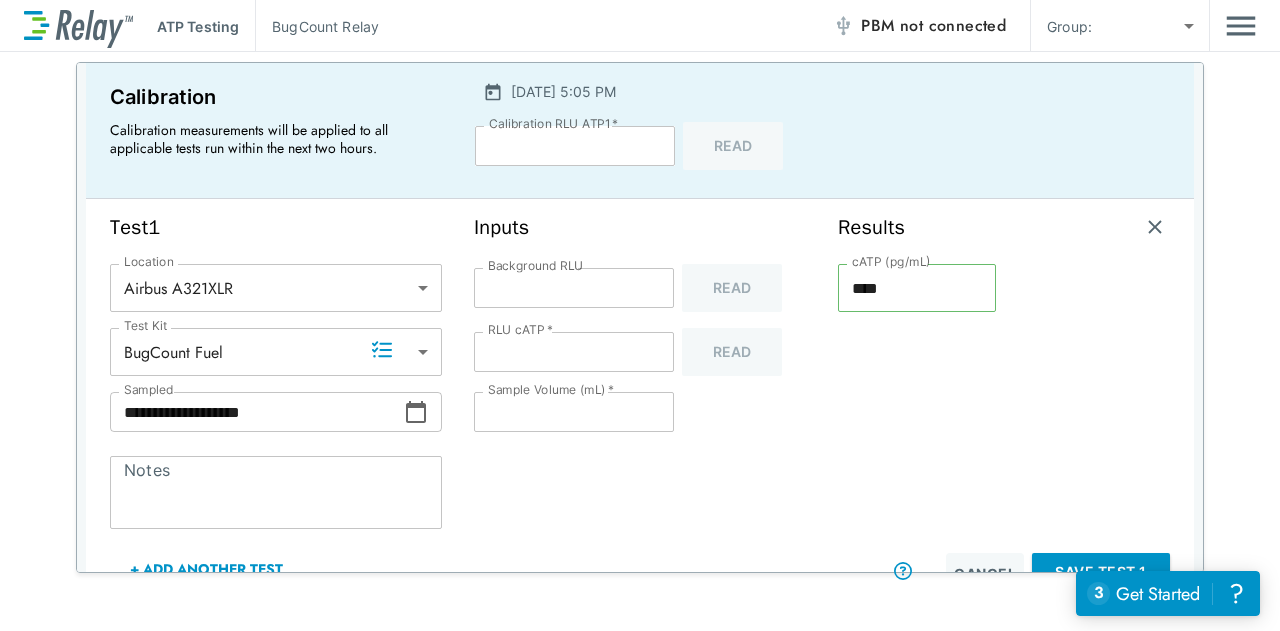 click on "Cancel" at bounding box center [985, 573] 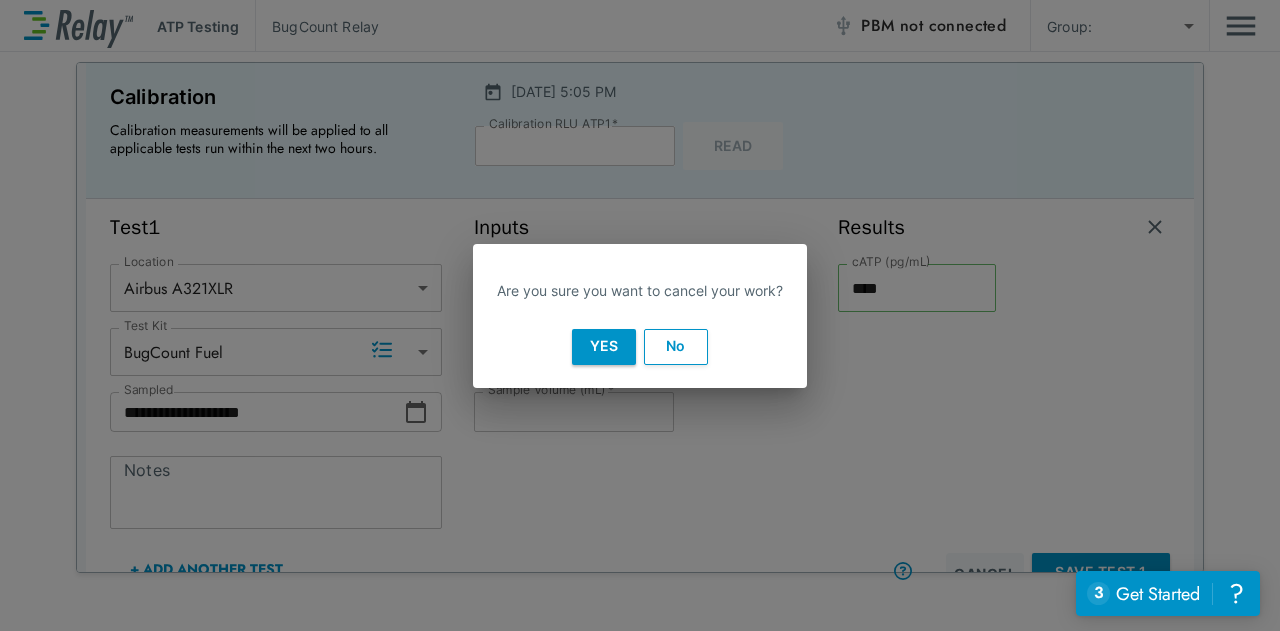 click on "Yes" at bounding box center [604, 347] 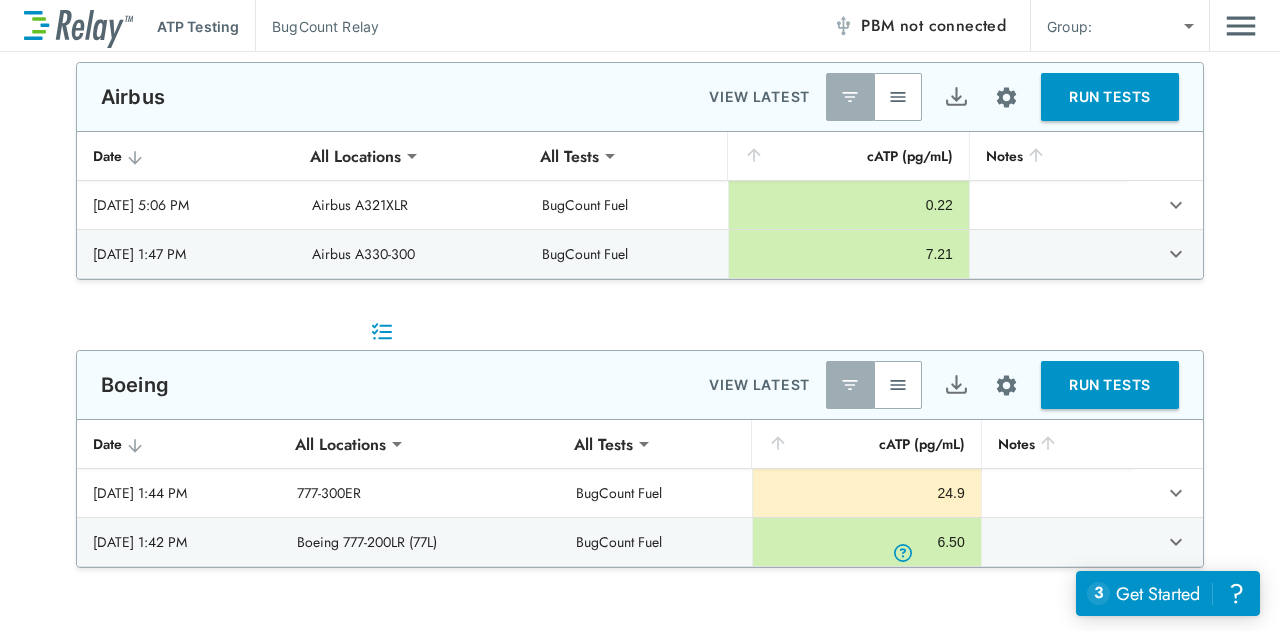 scroll, scrollTop: 0, scrollLeft: 0, axis: both 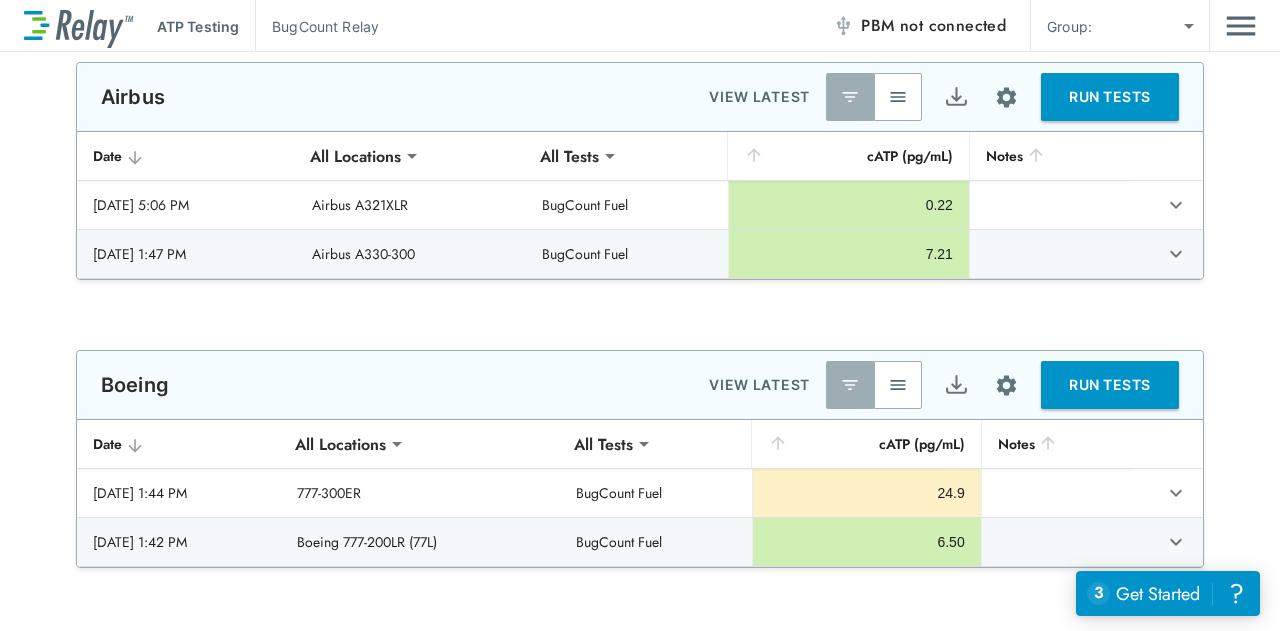 click at bounding box center [1241, 26] 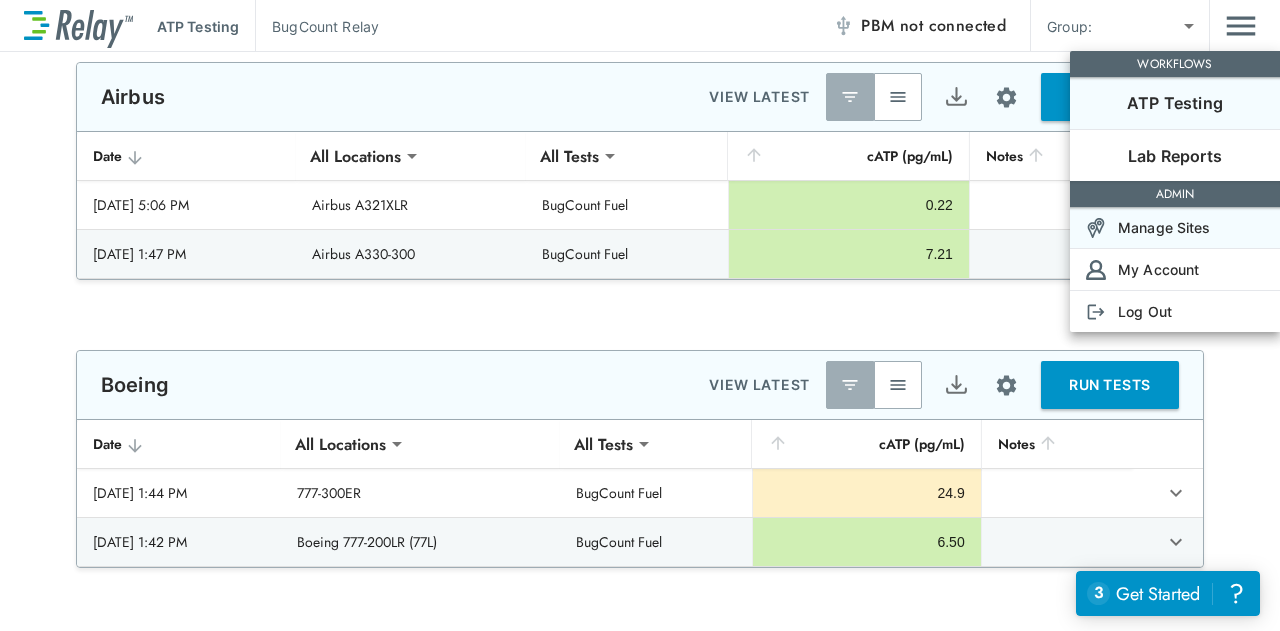 click on "Manage Sites" at bounding box center (1164, 227) 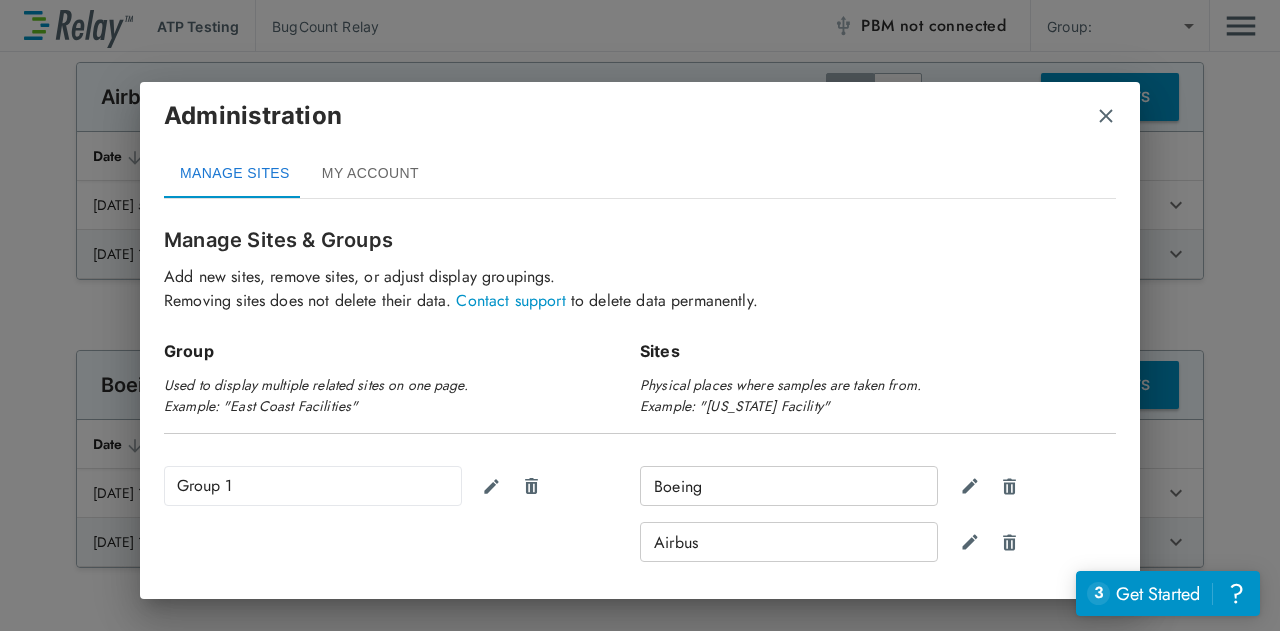scroll, scrollTop: 10, scrollLeft: 0, axis: vertical 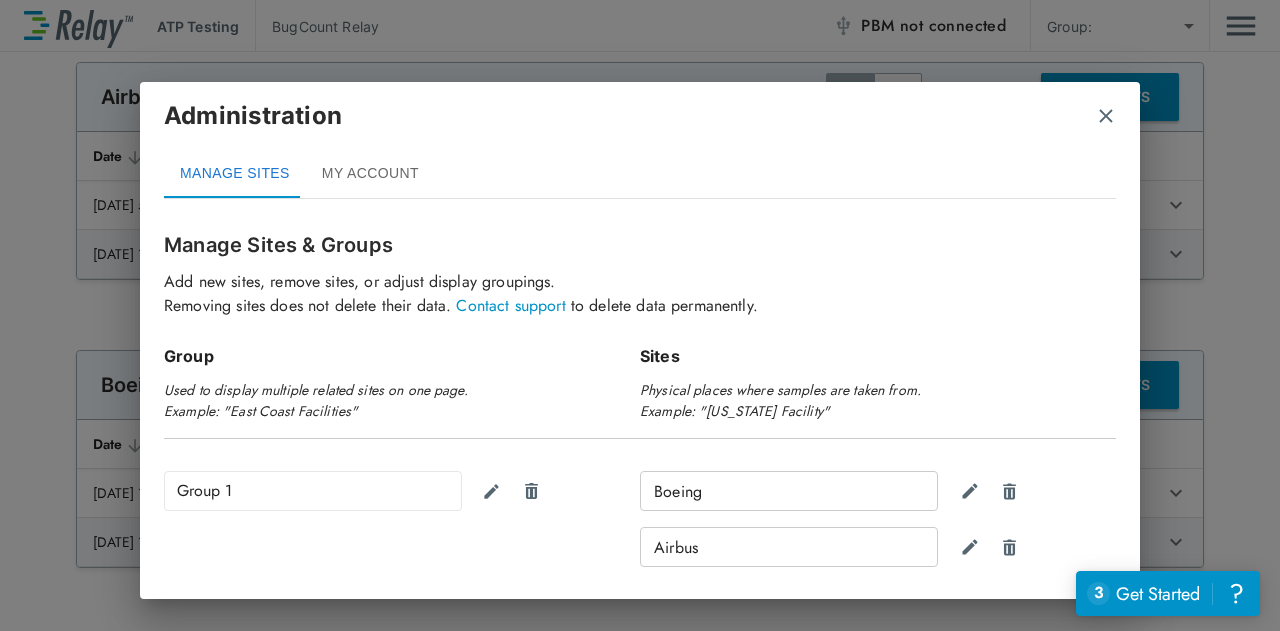 click at bounding box center [1106, 116] 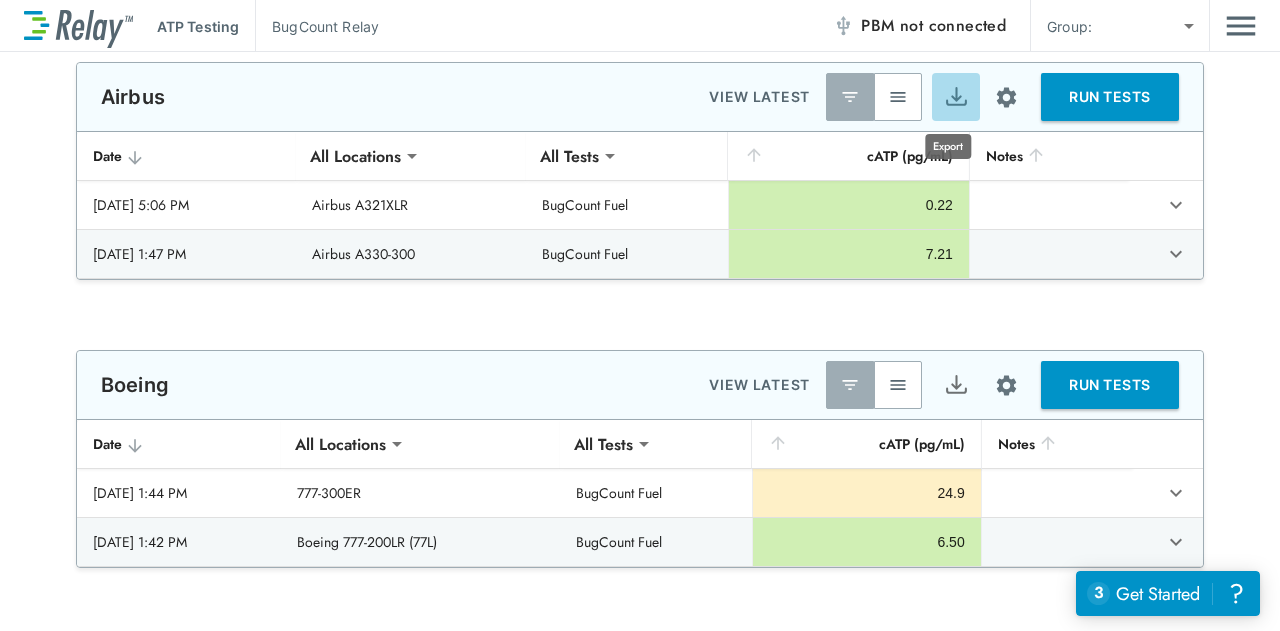 click at bounding box center (956, 97) 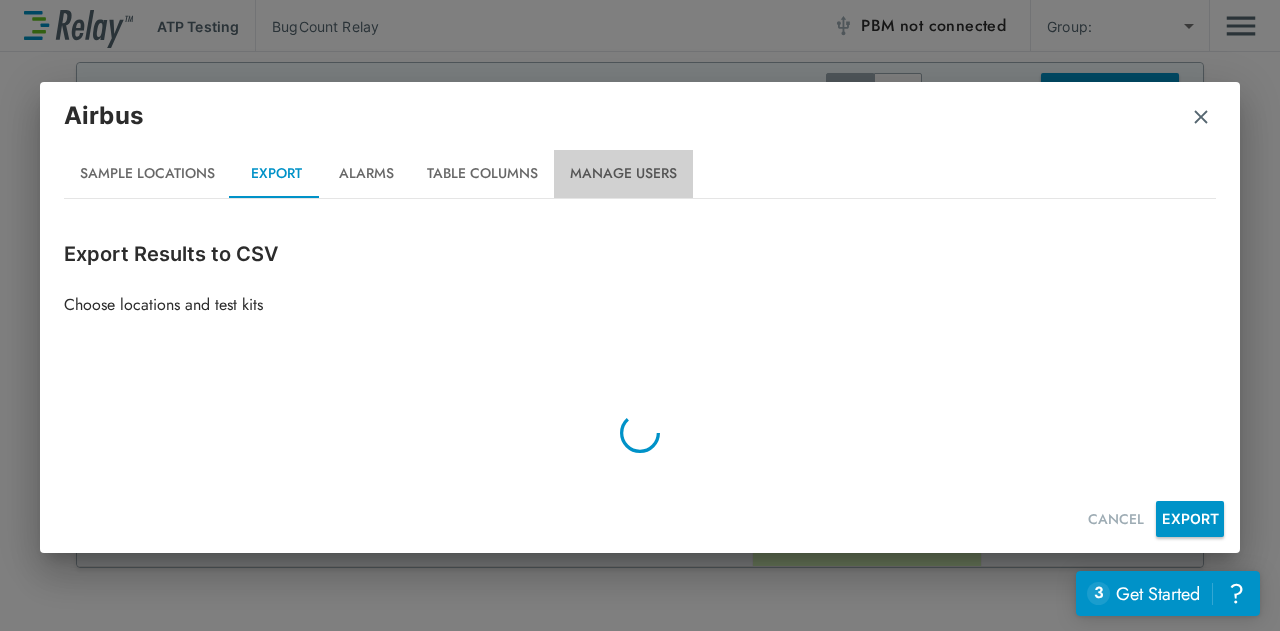 click on "Manage Users" at bounding box center [623, 174] 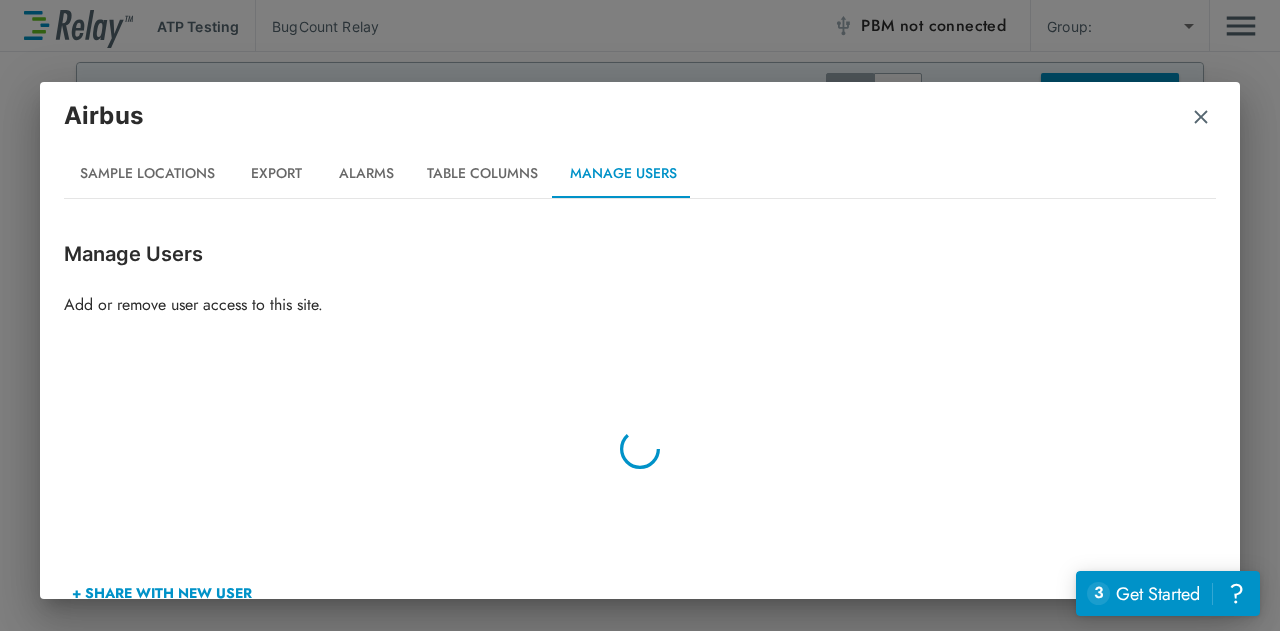 type on "****" 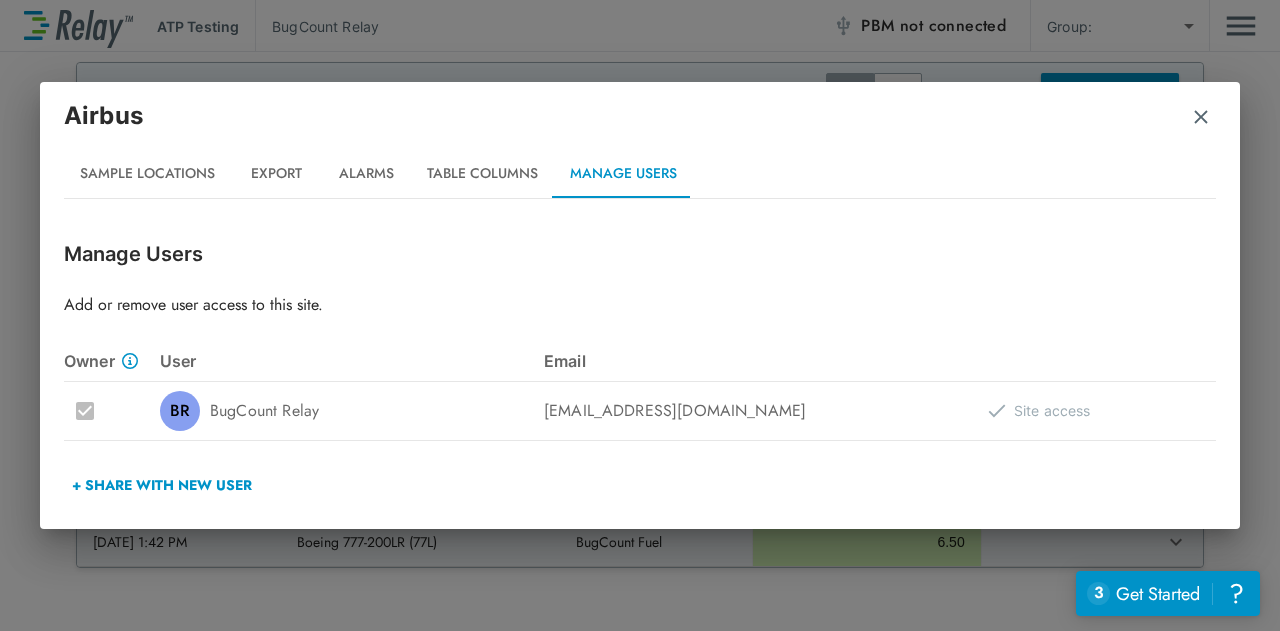 click at bounding box center (1201, 117) 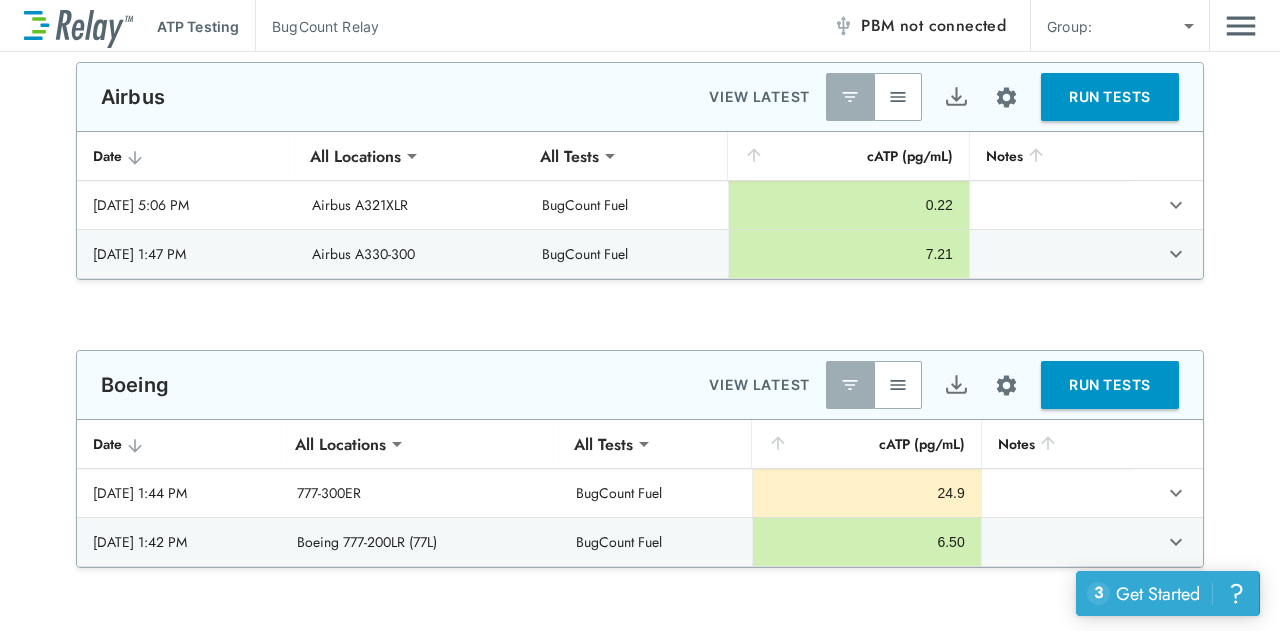 click on "Get Started" at bounding box center (1158, 594) 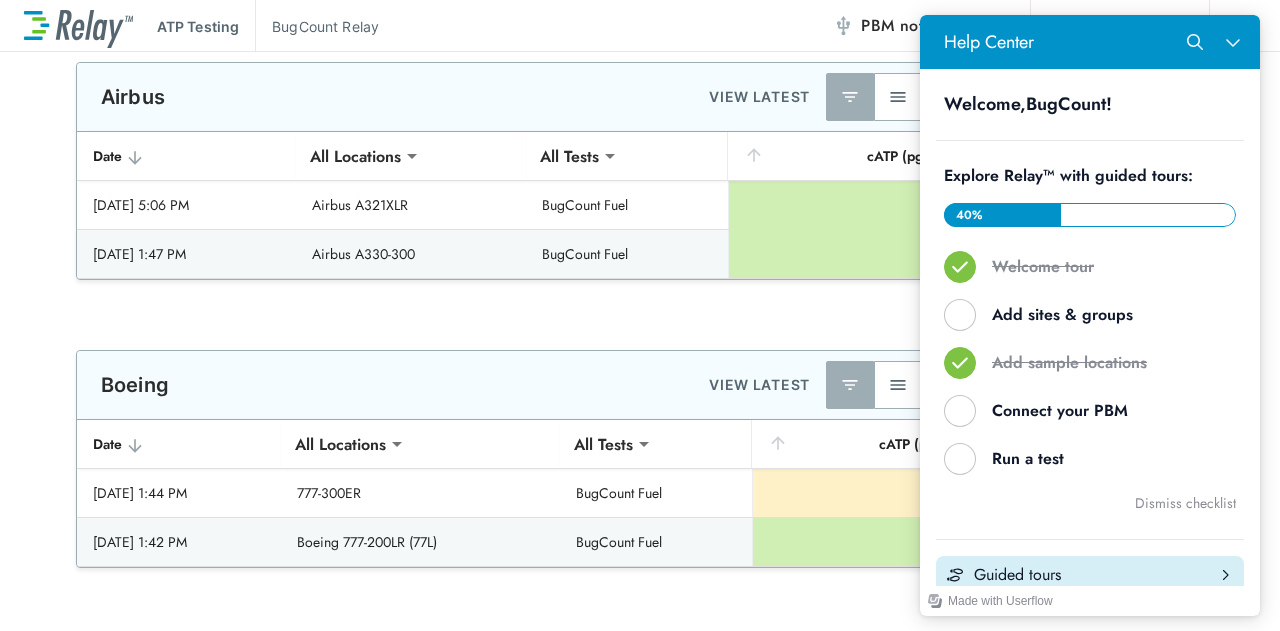 click on "Guided tours" at bounding box center (1090, 575) 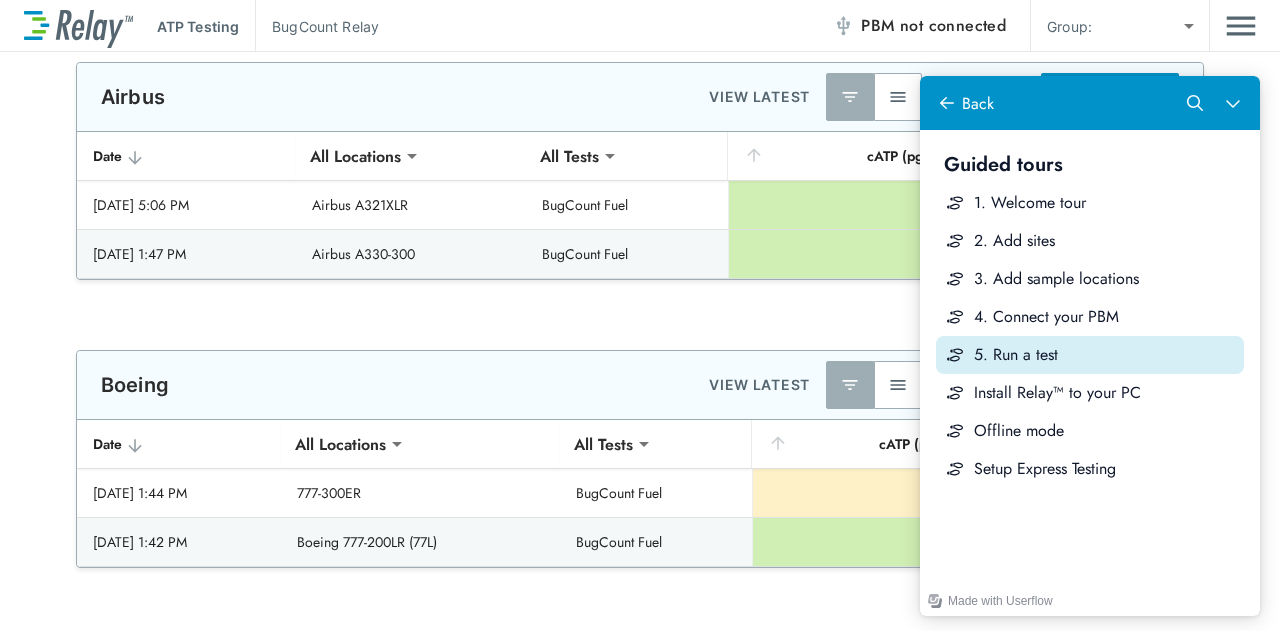 click on "5. Run a test" at bounding box center (1105, 355) 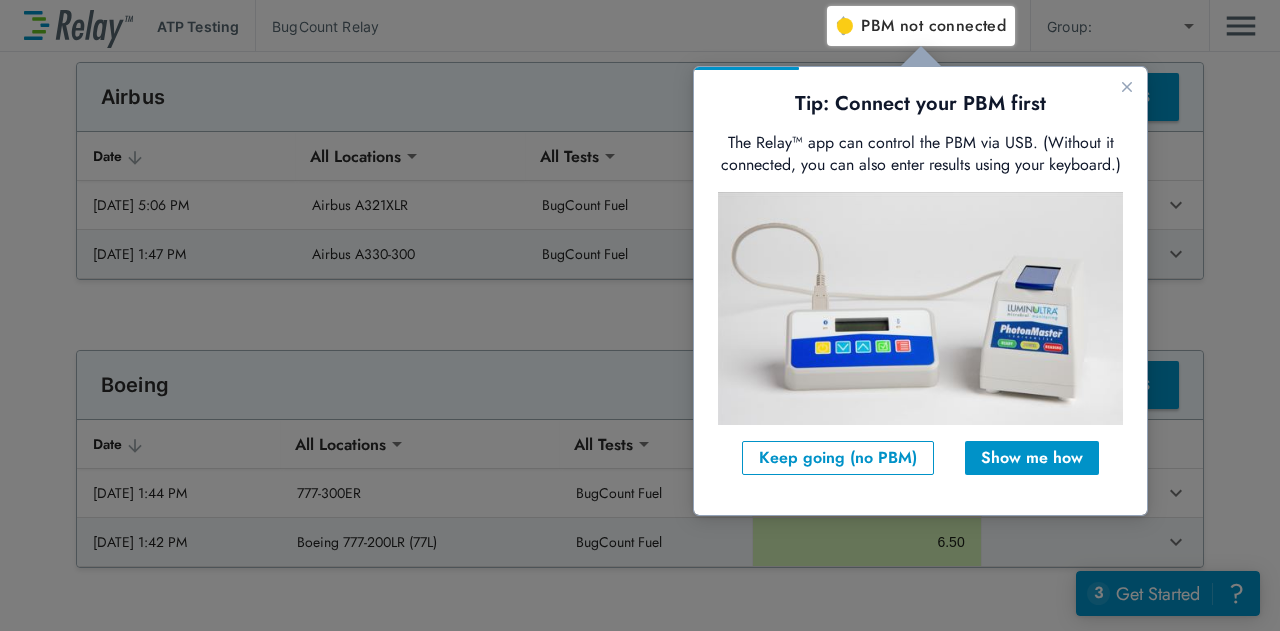 scroll, scrollTop: 0, scrollLeft: 0, axis: both 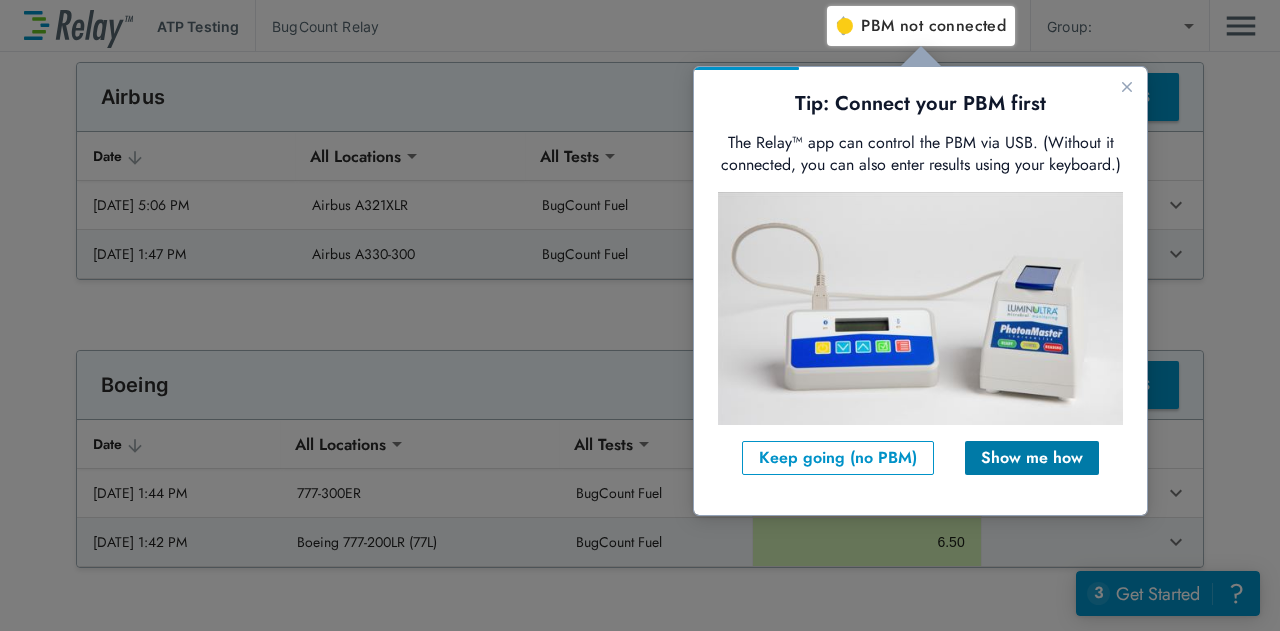 click on "Show me how" at bounding box center (1032, 458) 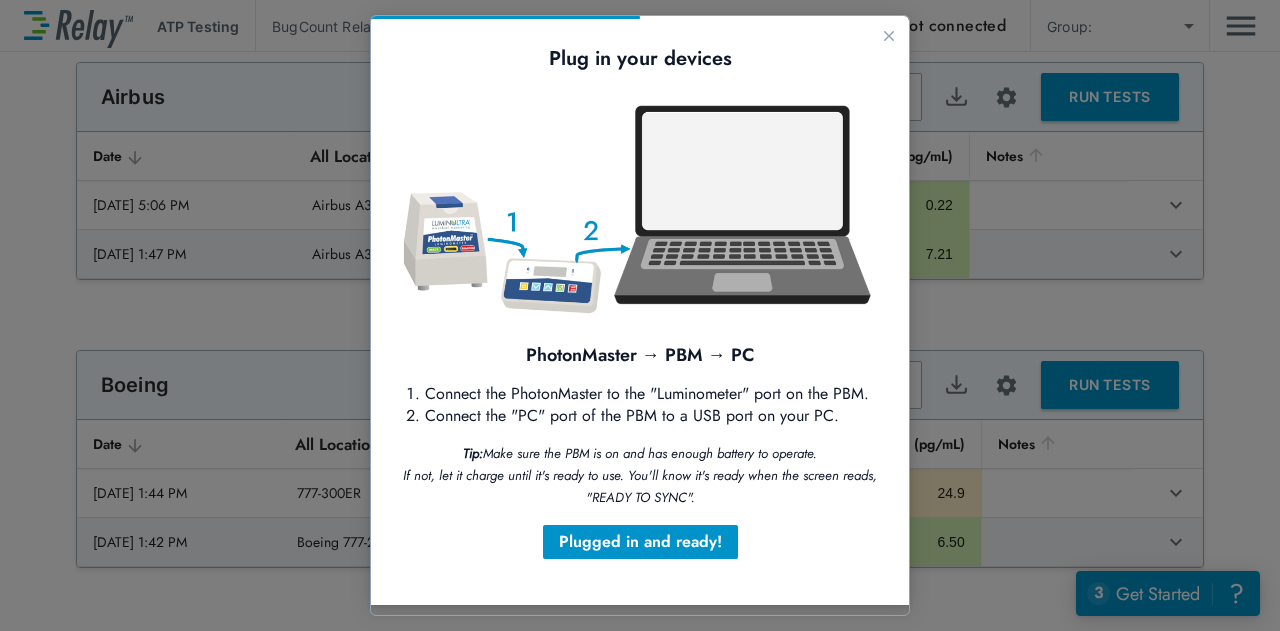 scroll, scrollTop: 0, scrollLeft: 0, axis: both 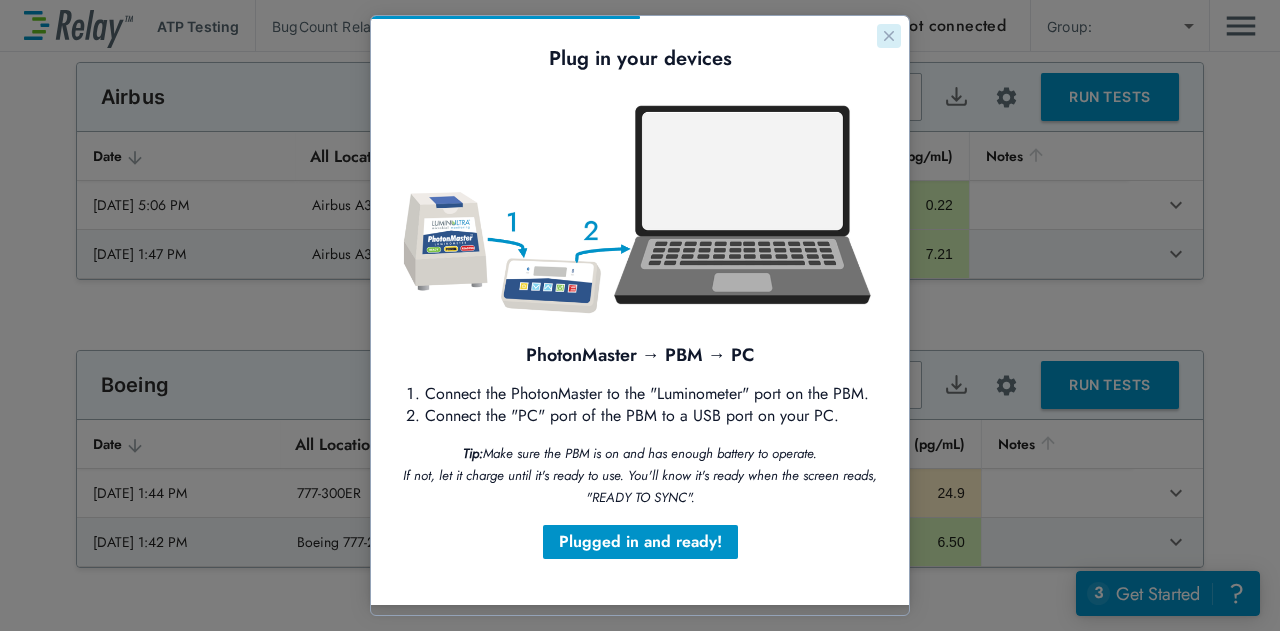 click 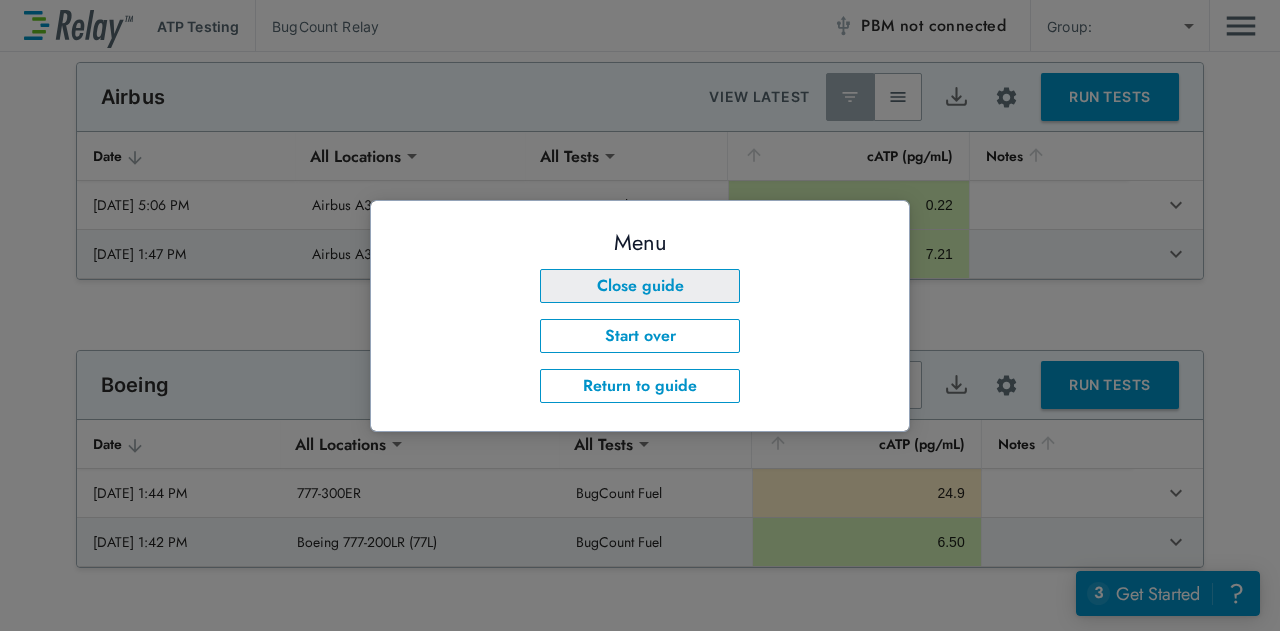 click on "Close guide" at bounding box center [640, 286] 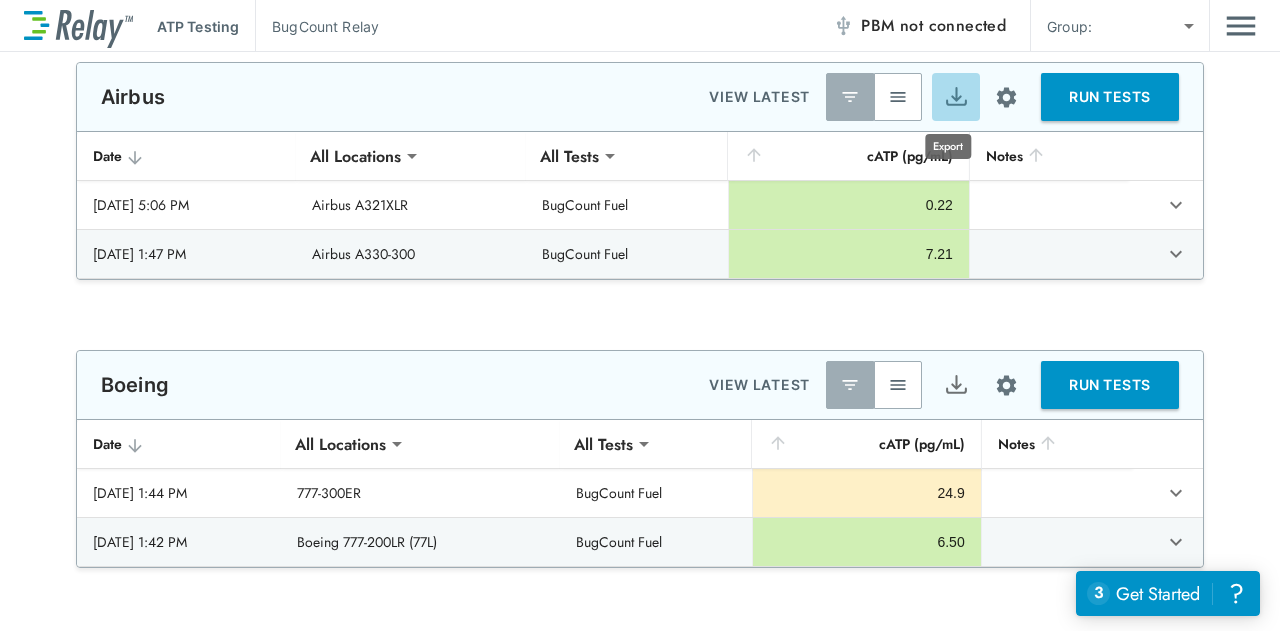 click at bounding box center [956, 97] 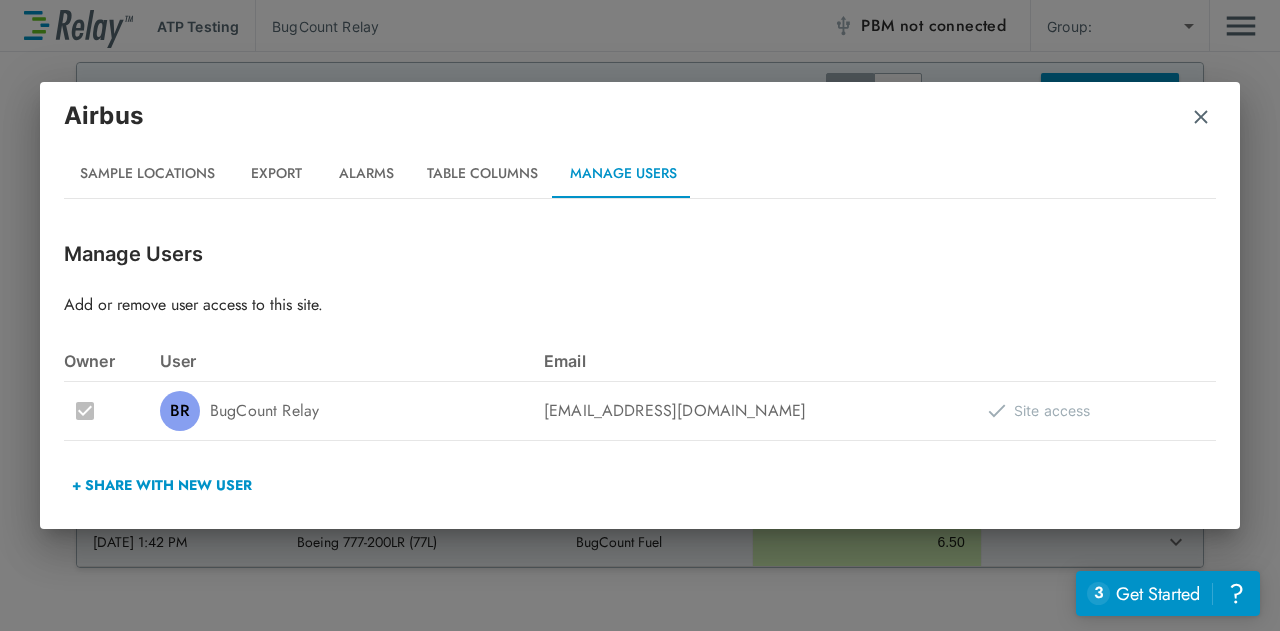 click on "Export" at bounding box center (276, 174) 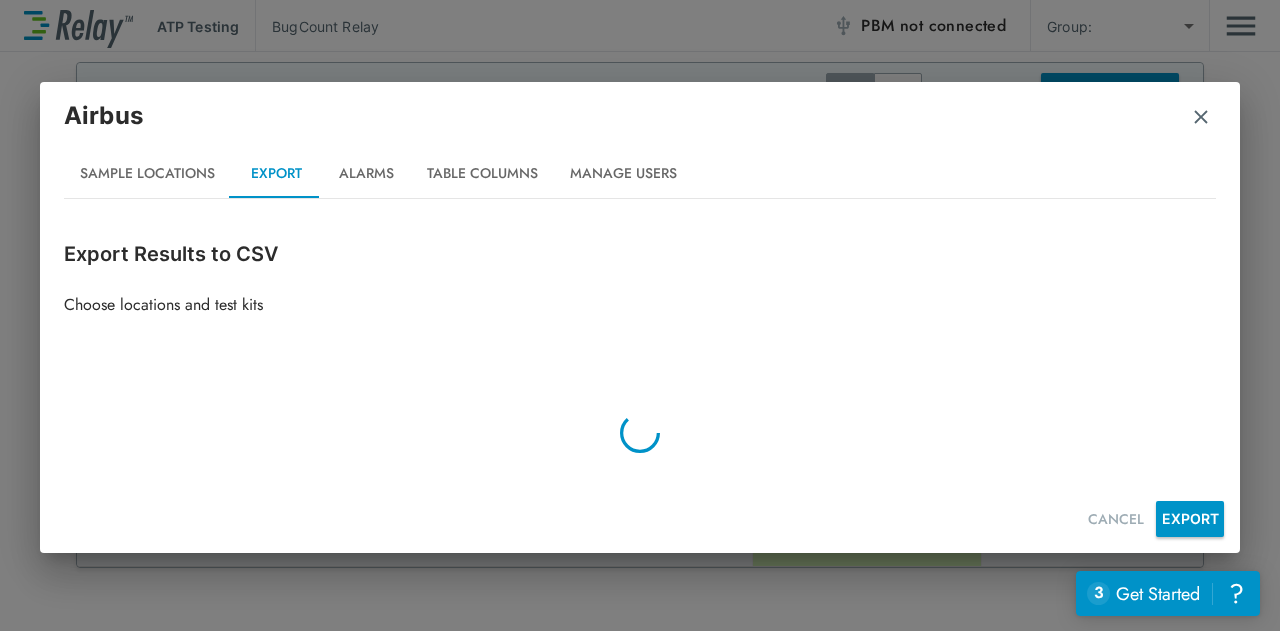 click on "Table Columns" at bounding box center [482, 174] 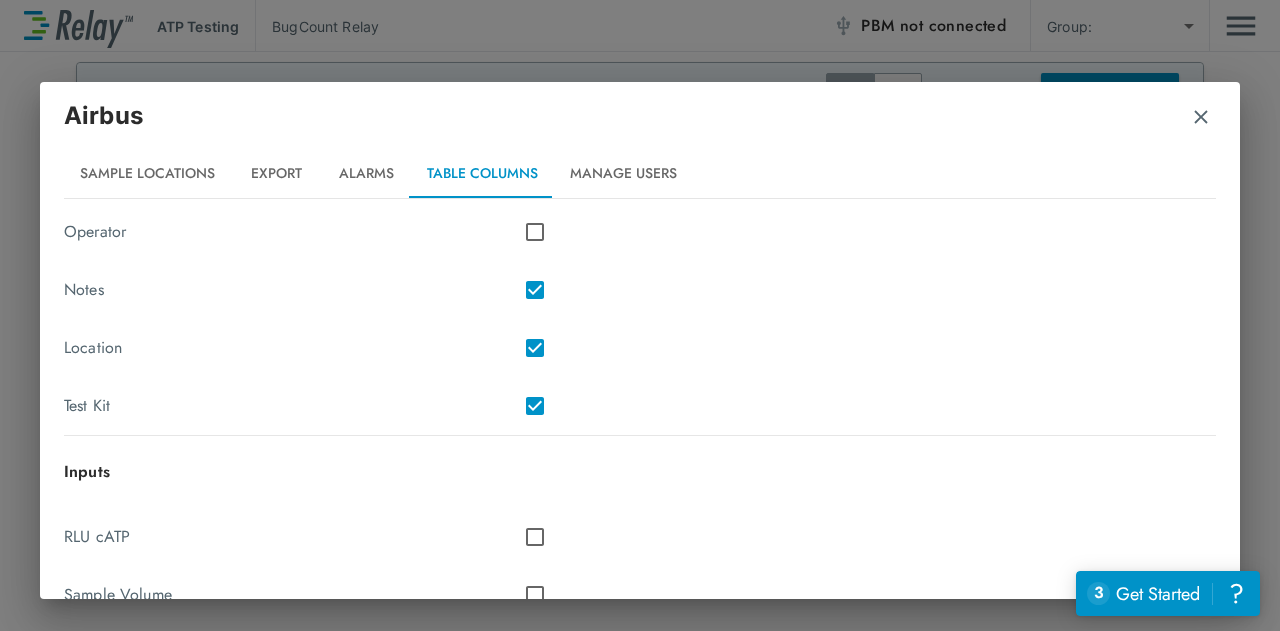 scroll, scrollTop: 202, scrollLeft: 0, axis: vertical 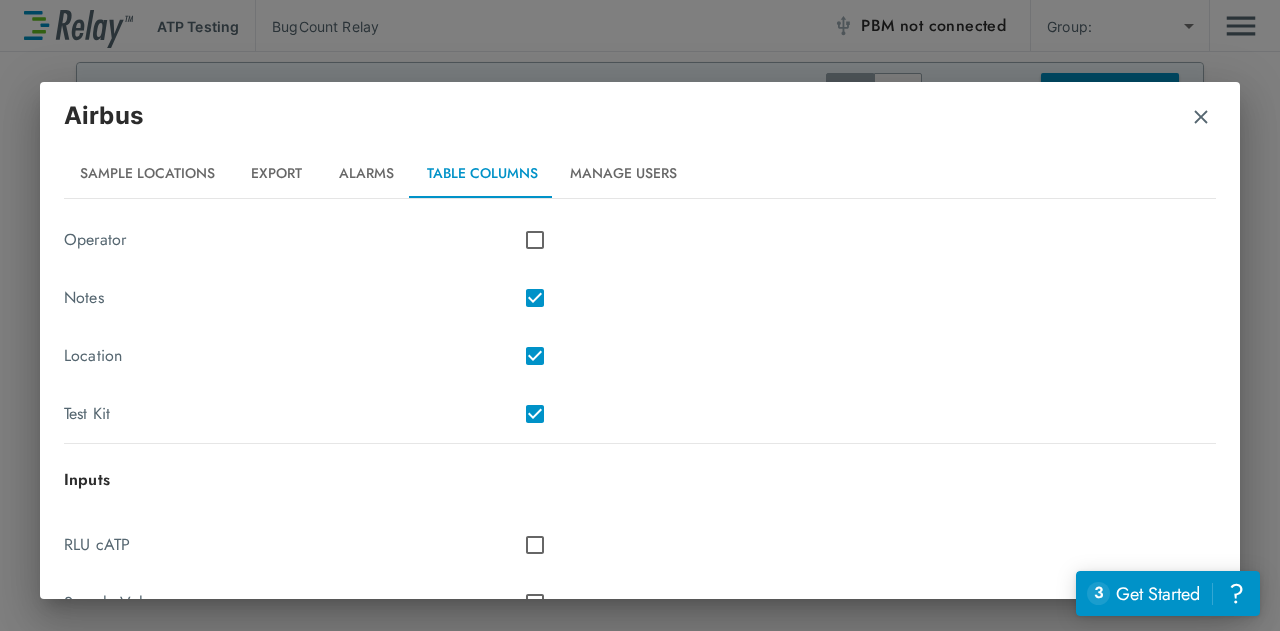 click at bounding box center (1201, 117) 